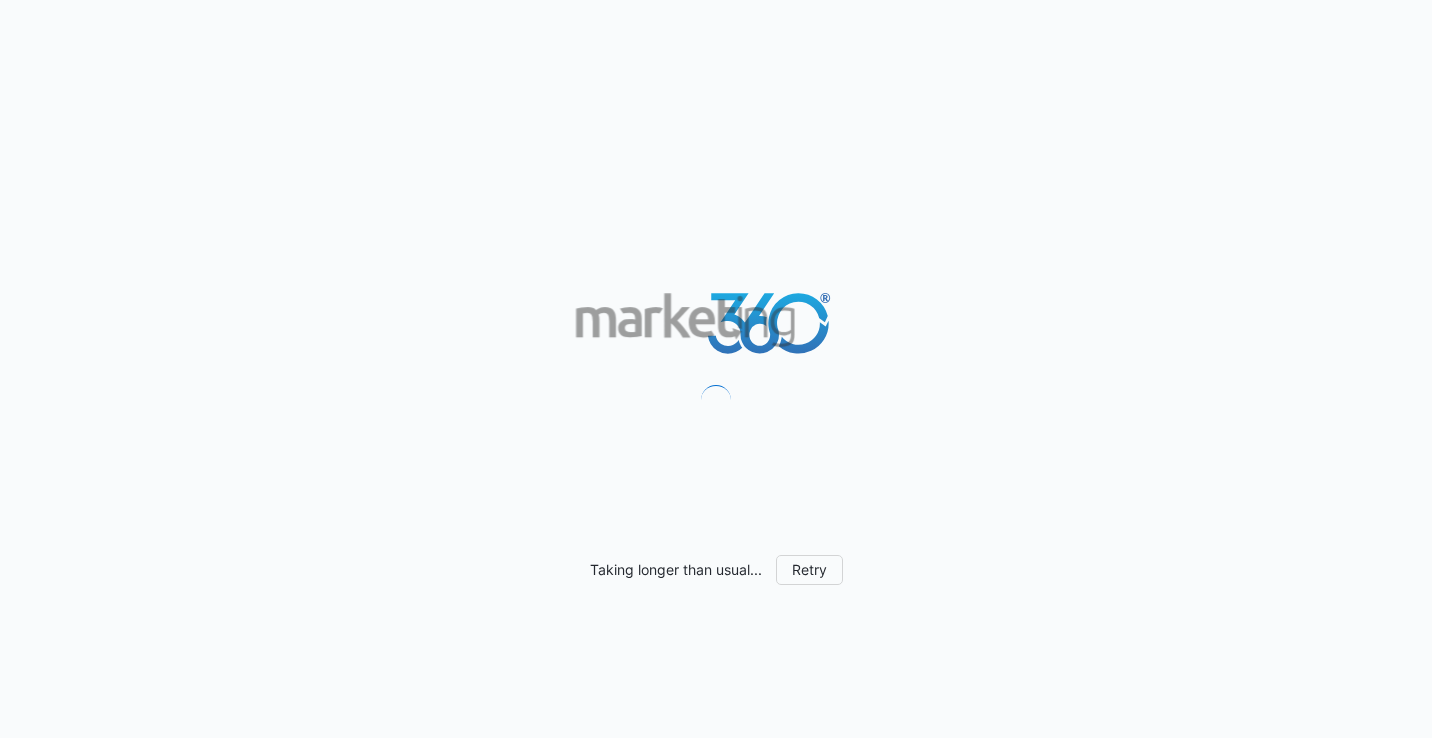 scroll, scrollTop: 0, scrollLeft: 0, axis: both 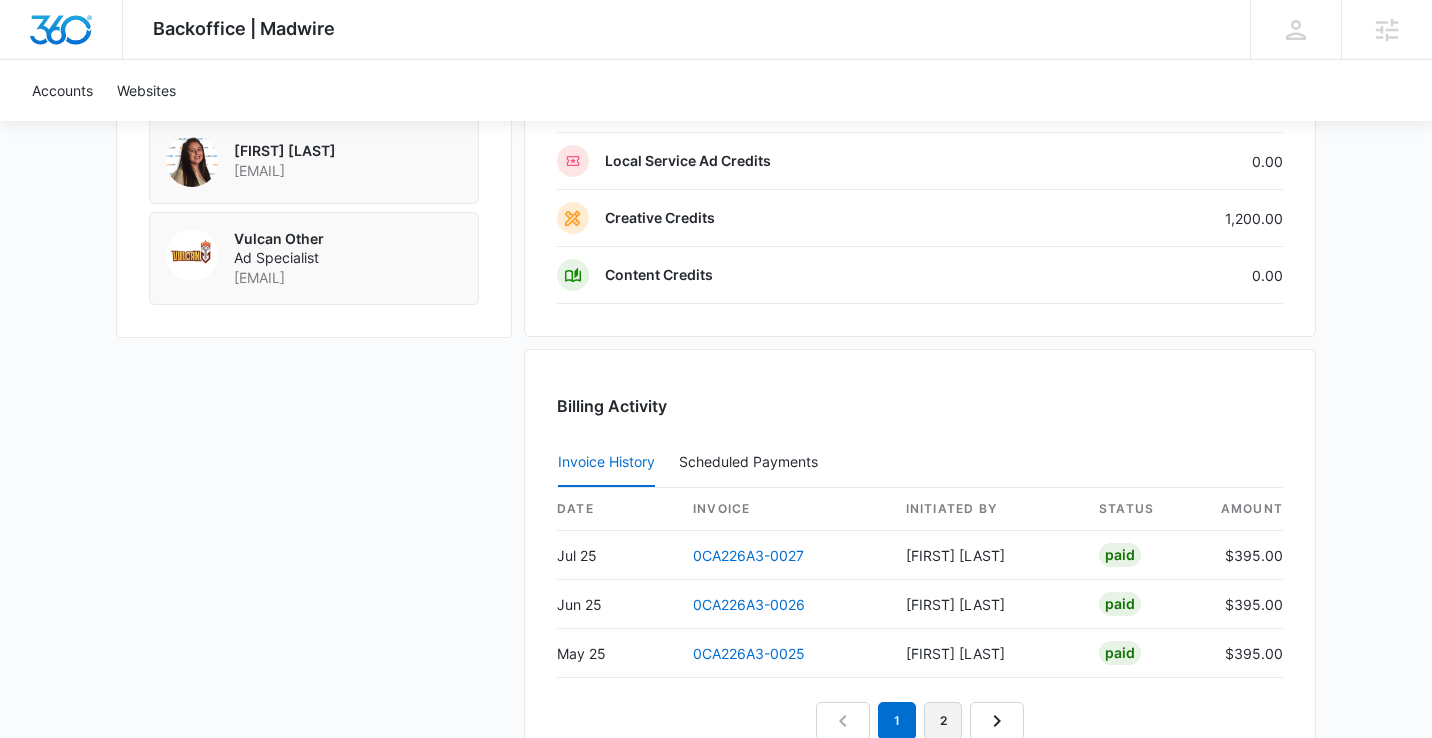 click on "2" at bounding box center (943, 721) 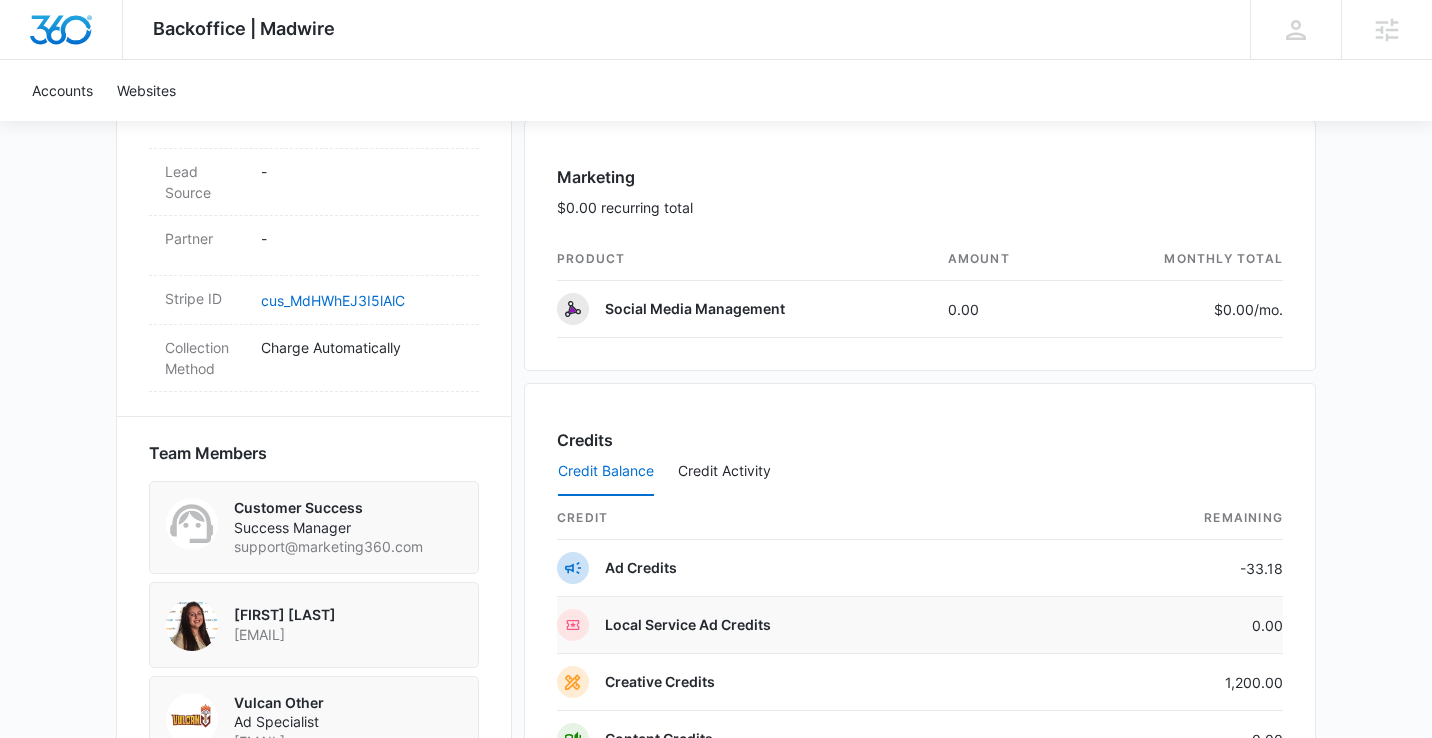 scroll, scrollTop: 1139, scrollLeft: 0, axis: vertical 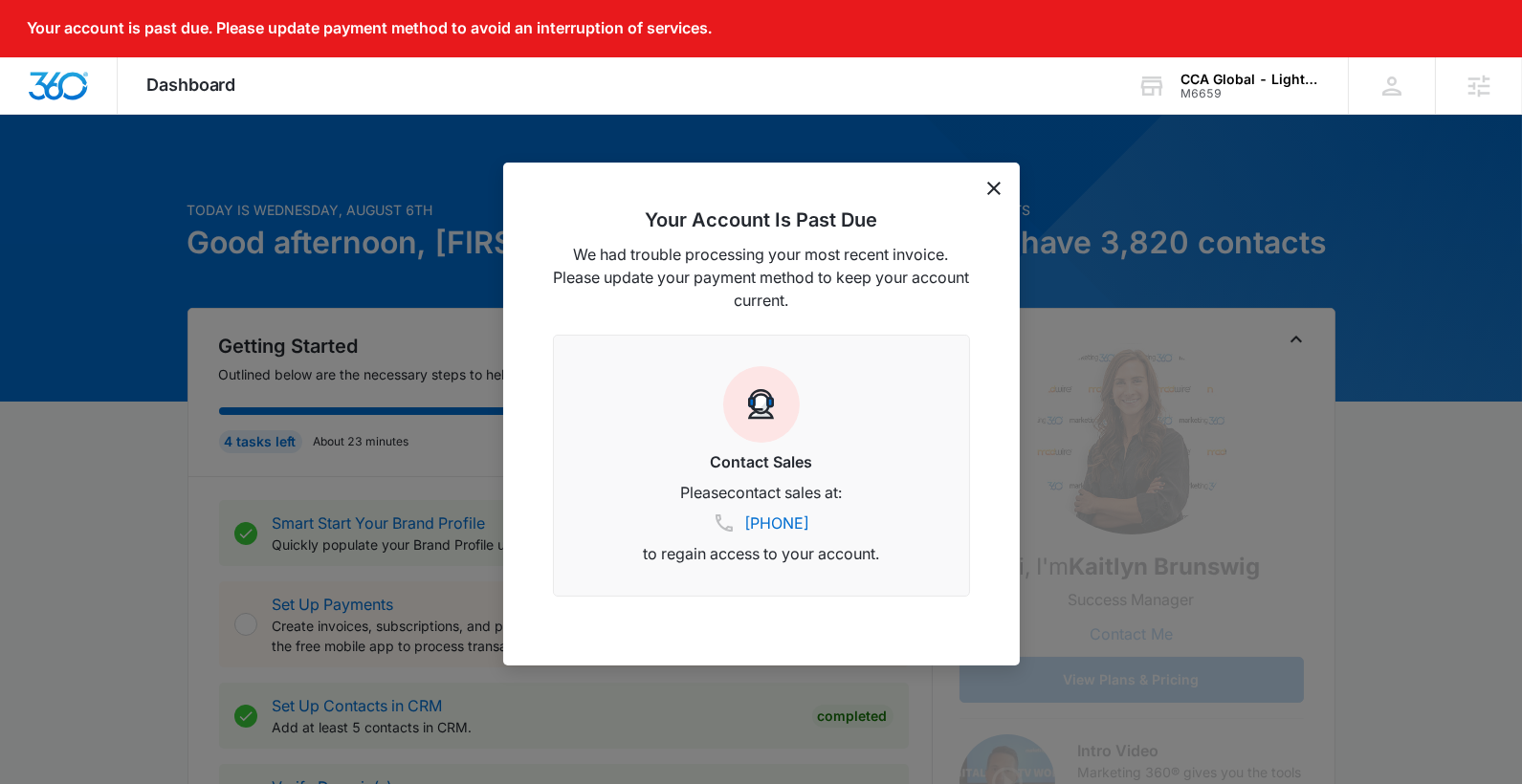 click 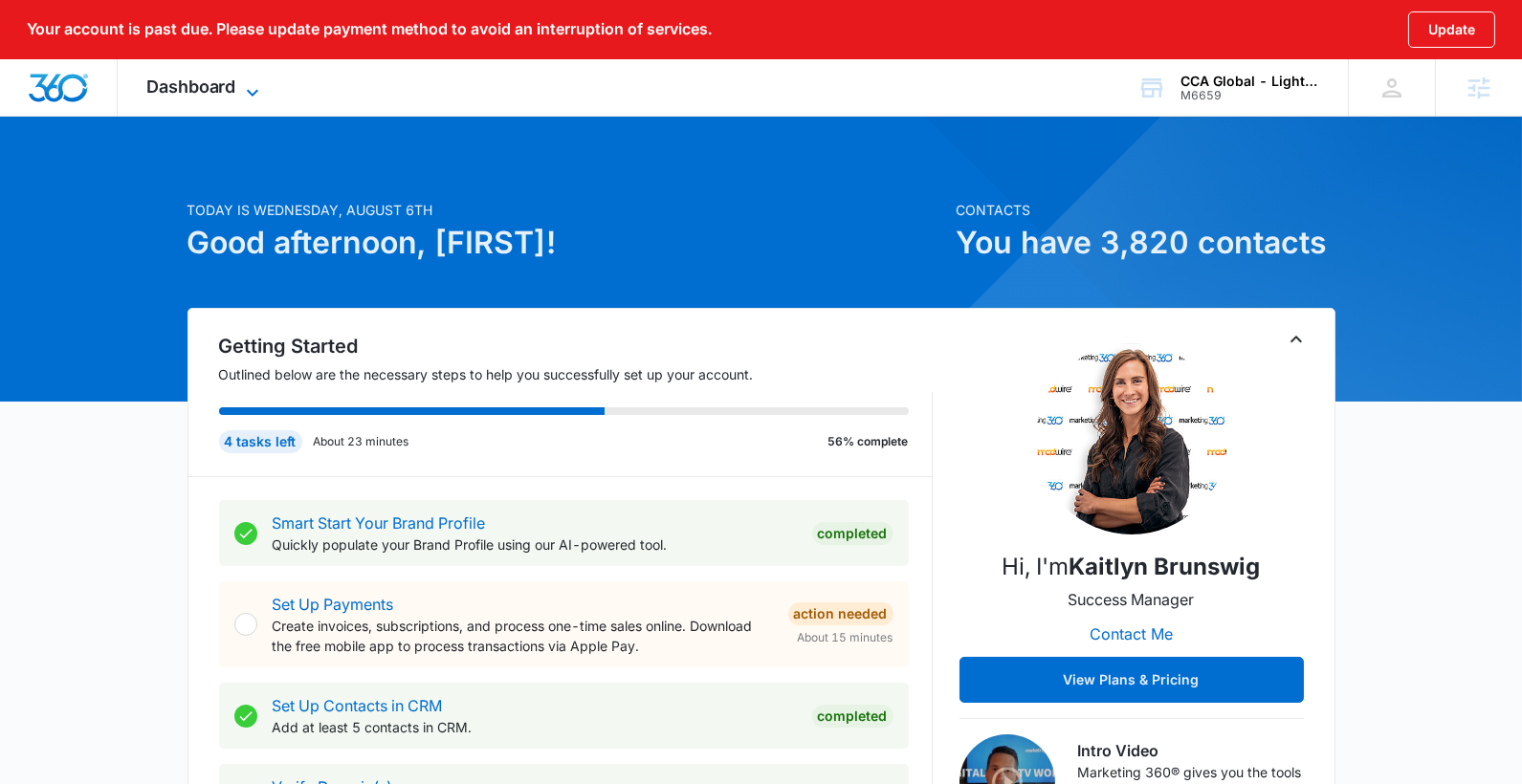 click on "Dashboard" at bounding box center [191, 86] 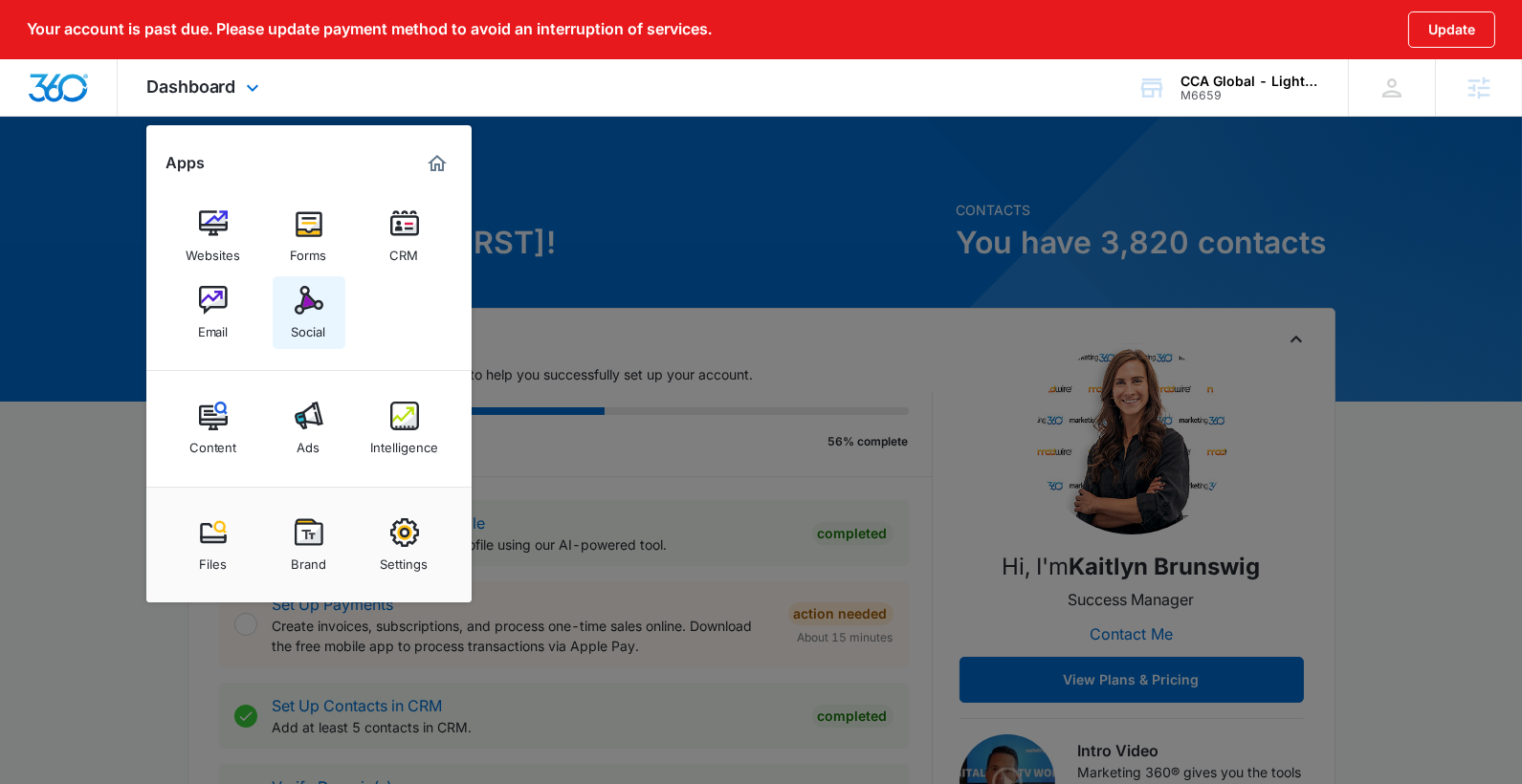 click on "Social" at bounding box center (309, 313) 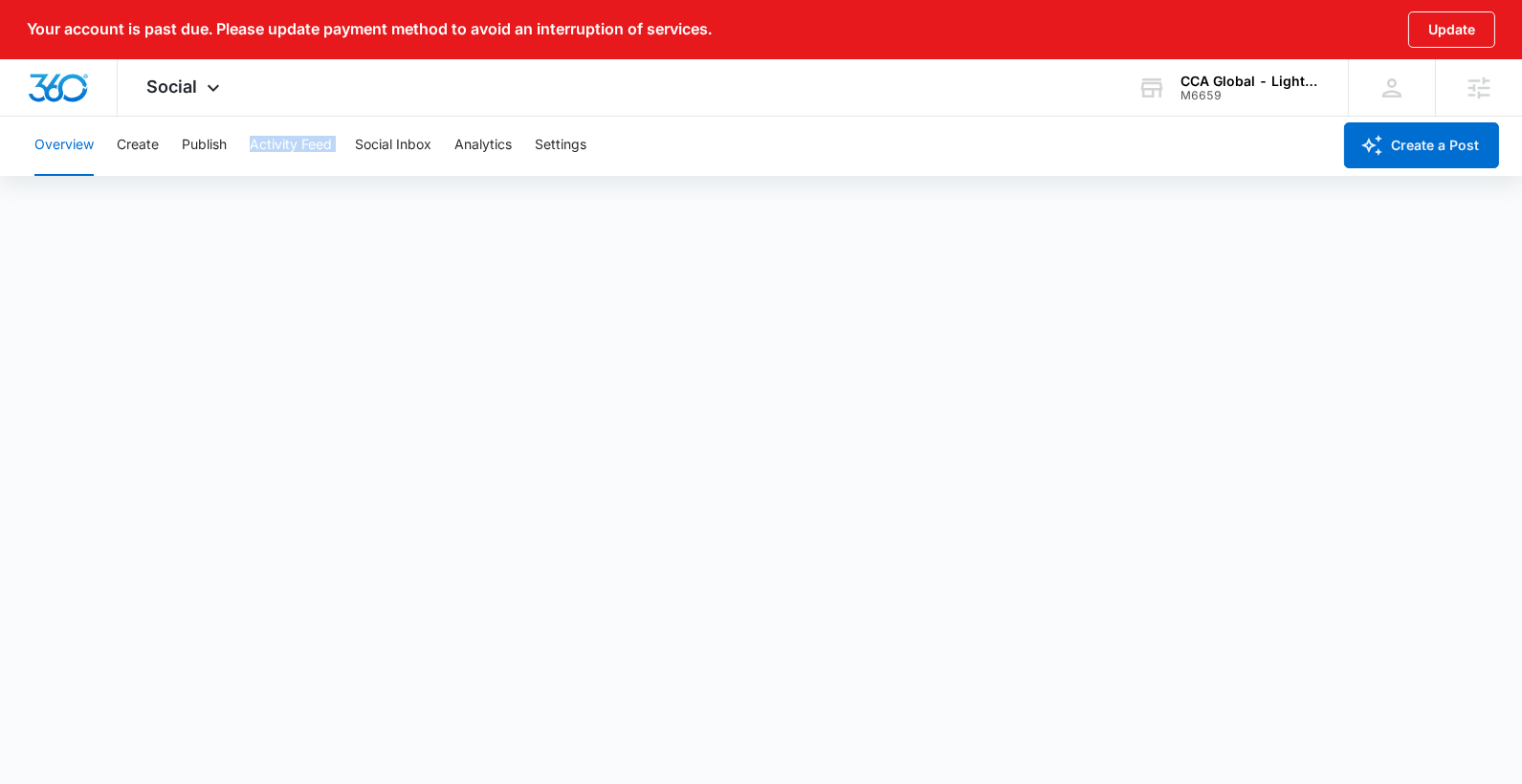 drag, startPoint x: 352, startPoint y: 118, endPoint x: 298, endPoint y: 118, distance: 54 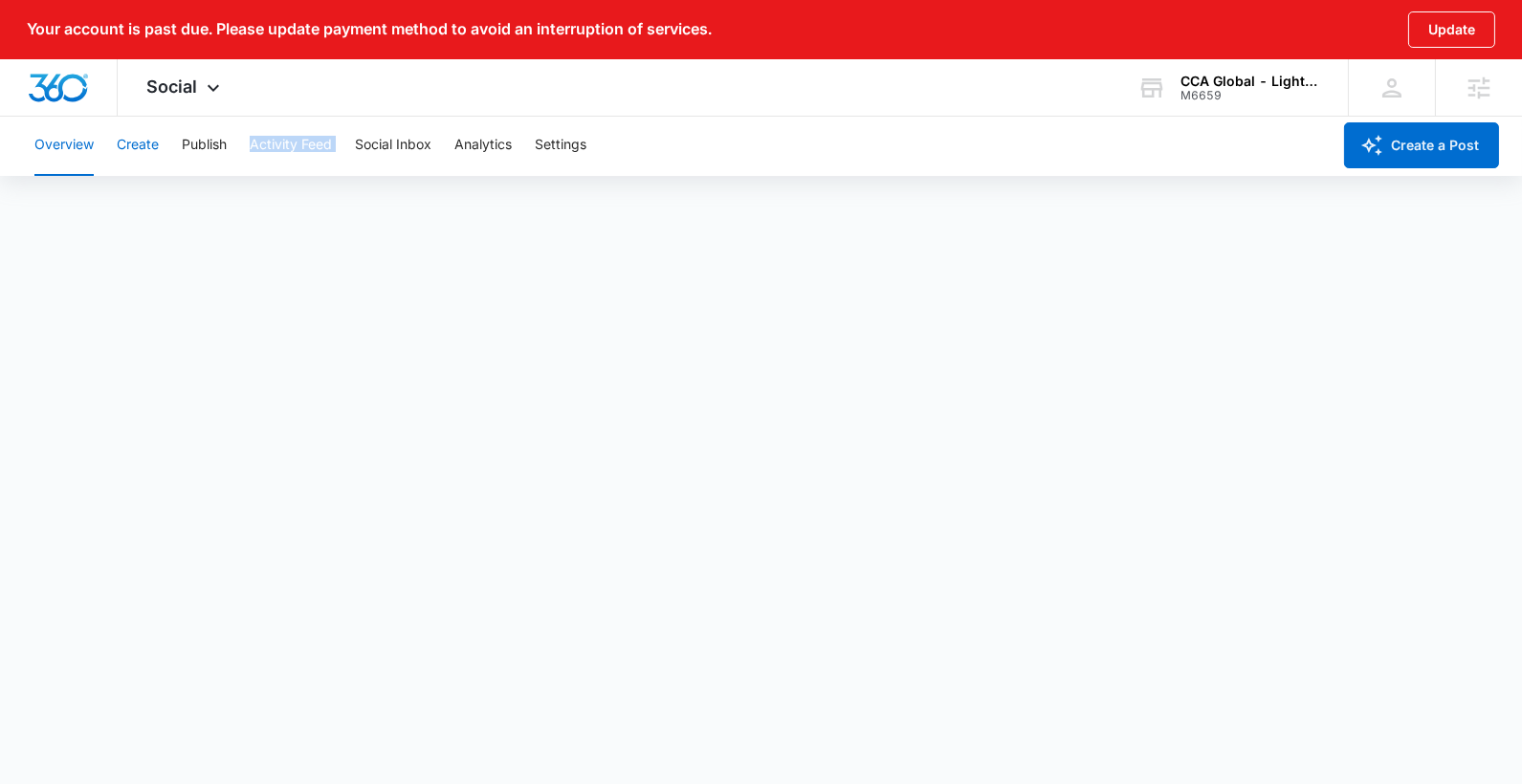 click on "Create" at bounding box center [138, 145] 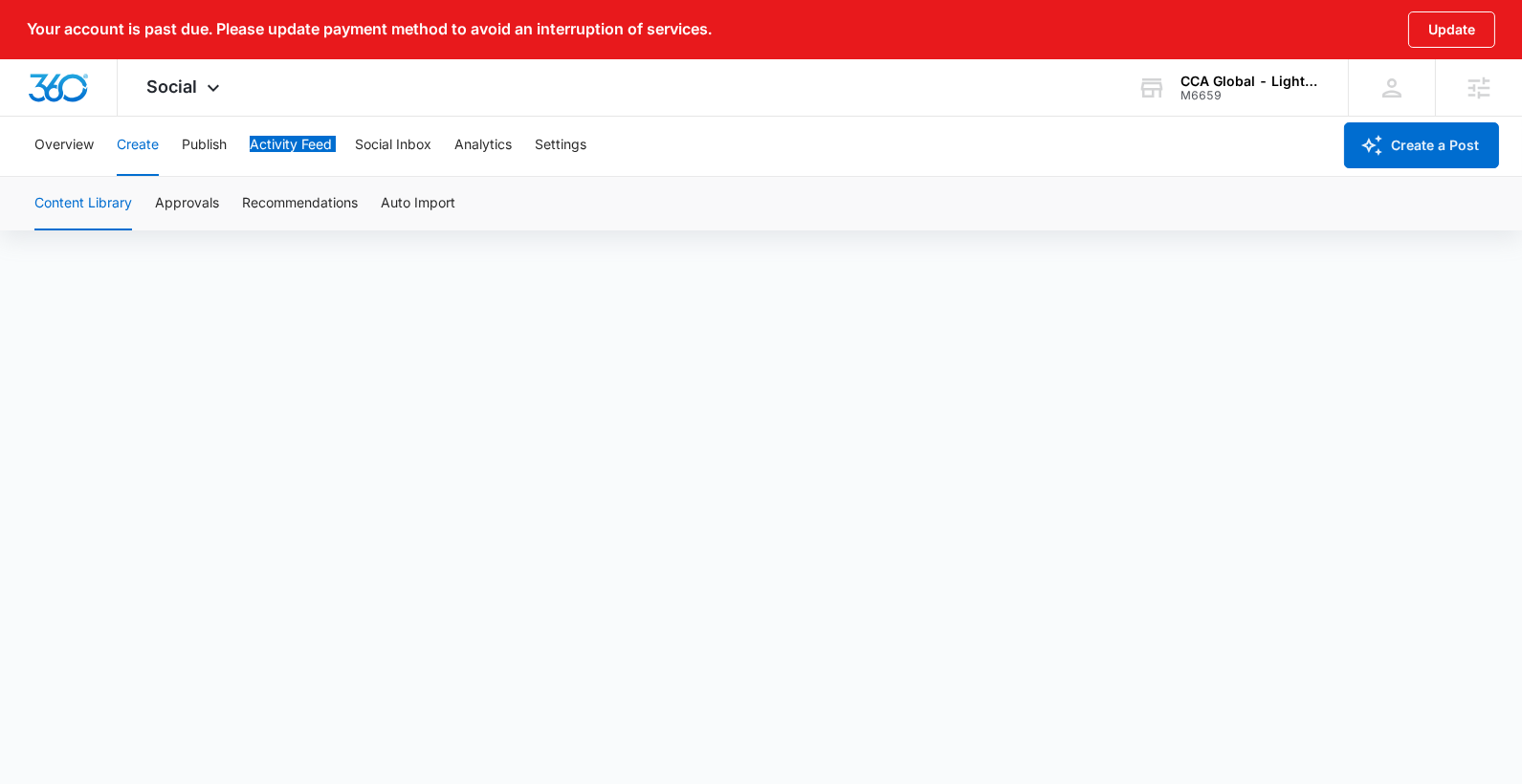 scroll, scrollTop: 71, scrollLeft: 0, axis: vertical 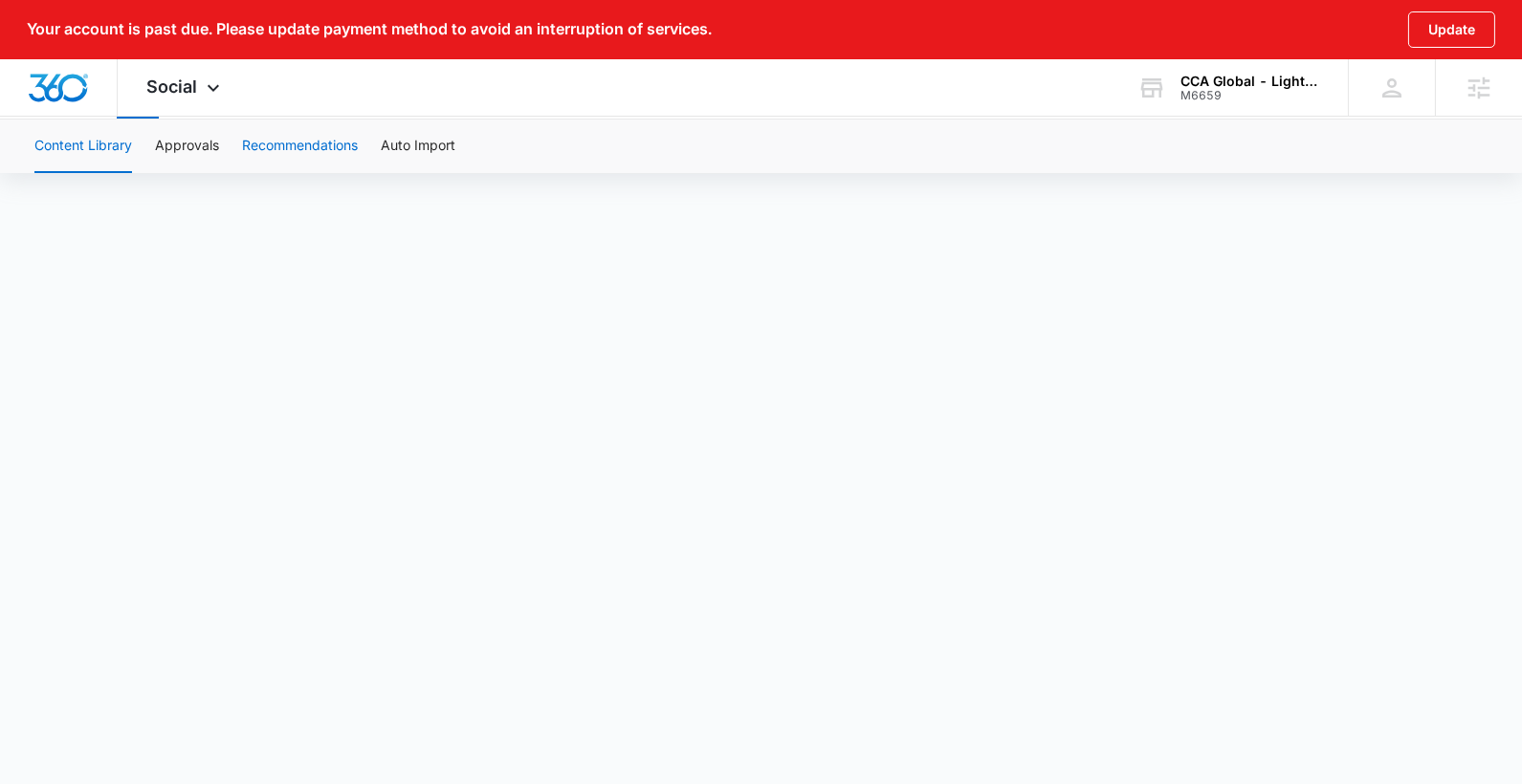click on "Content Library Approvals Recommendations Auto Import" at bounding box center (761, 146) 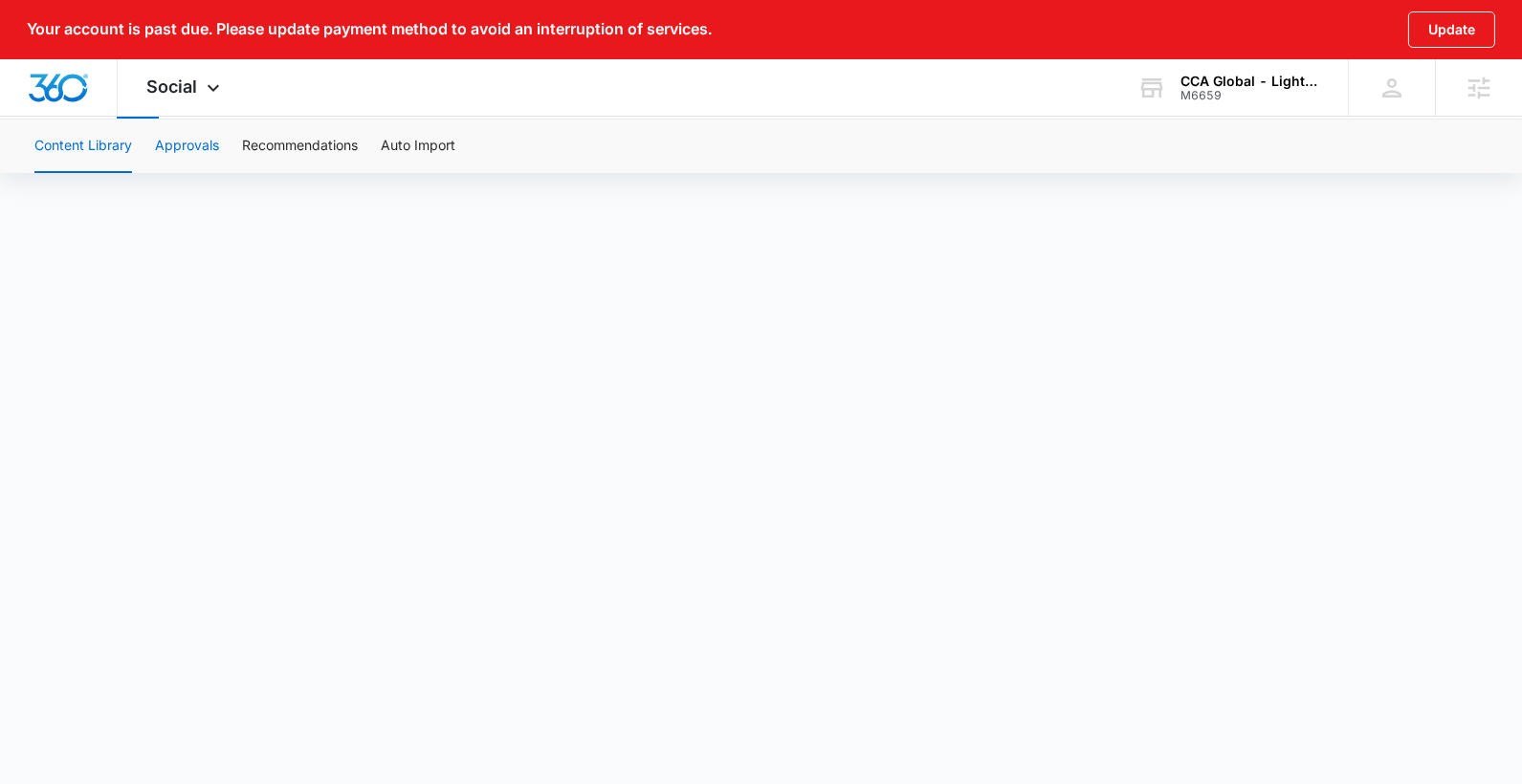 click on "Approvals" at bounding box center (187, 146) 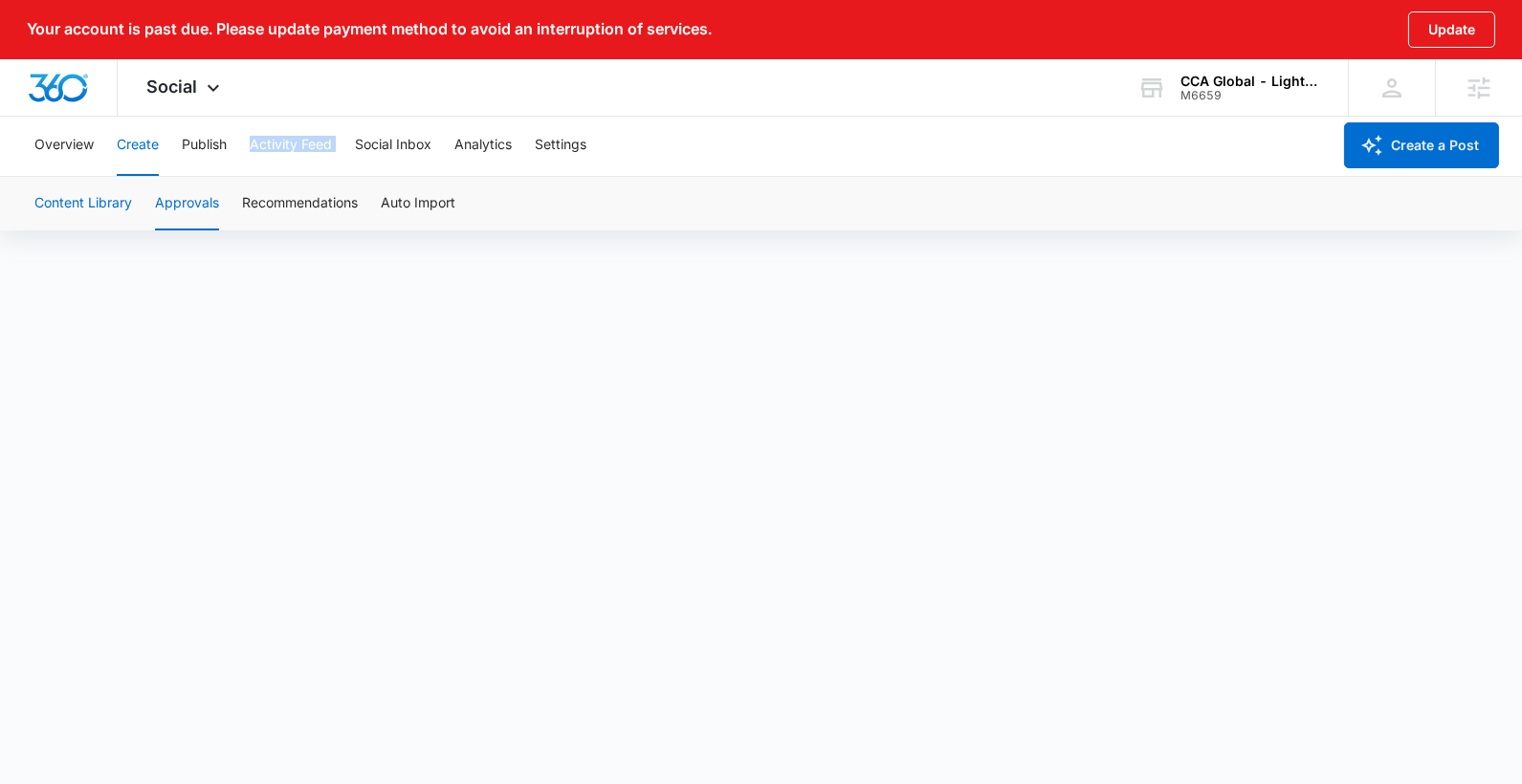 click on "Content Library" at bounding box center (83, 204) 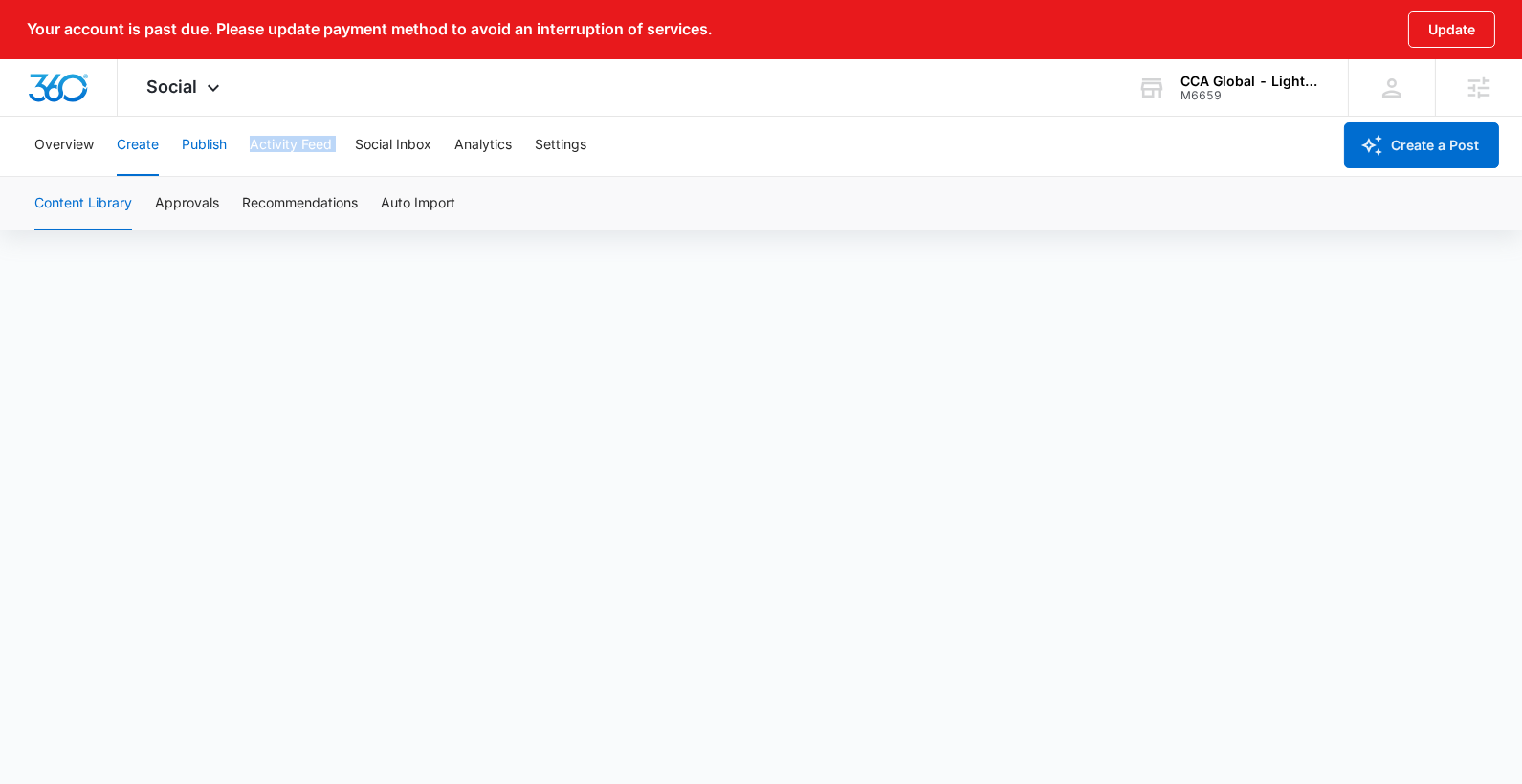 click on "Publish" at bounding box center [204, 145] 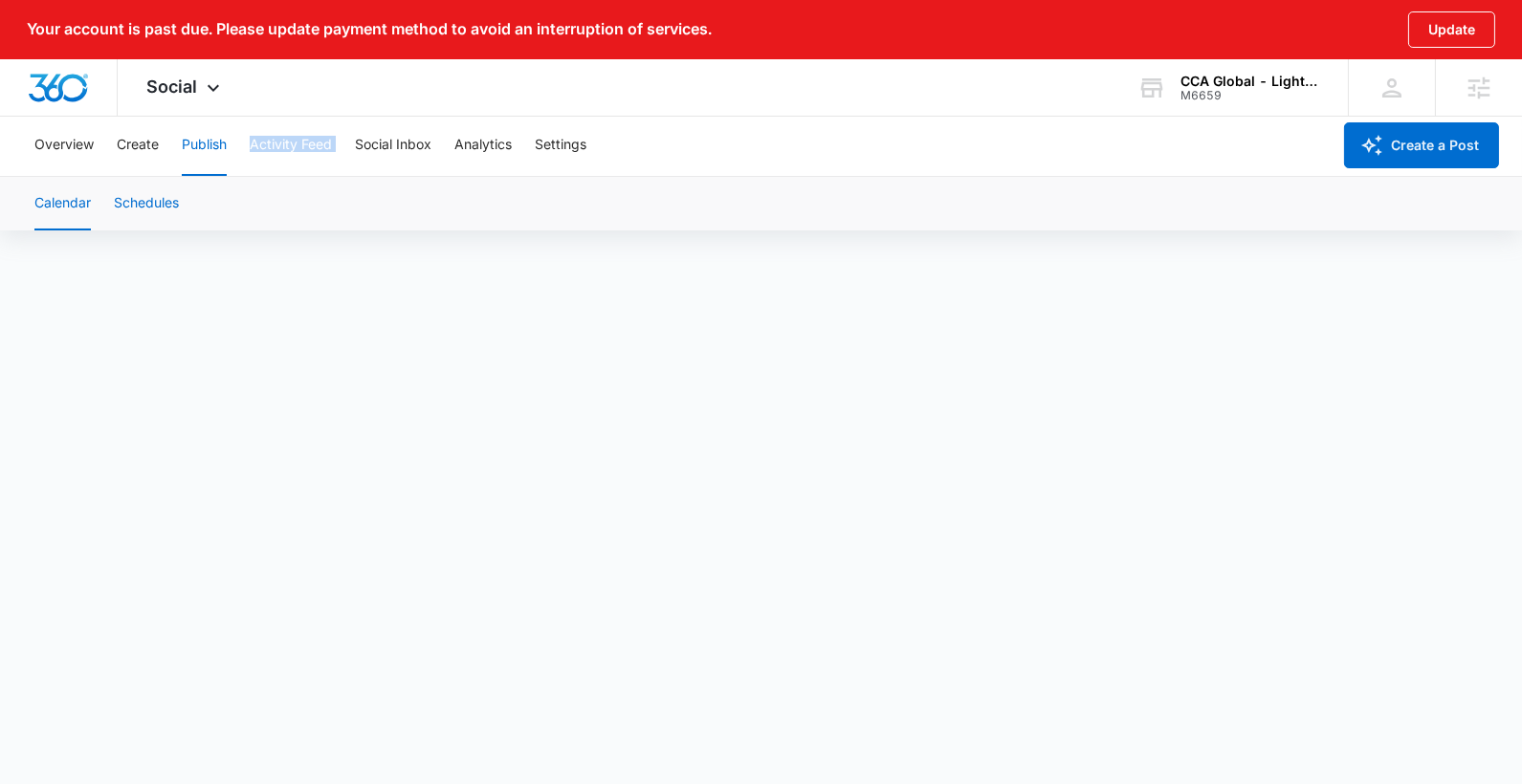 click on "Schedules" at bounding box center (146, 204) 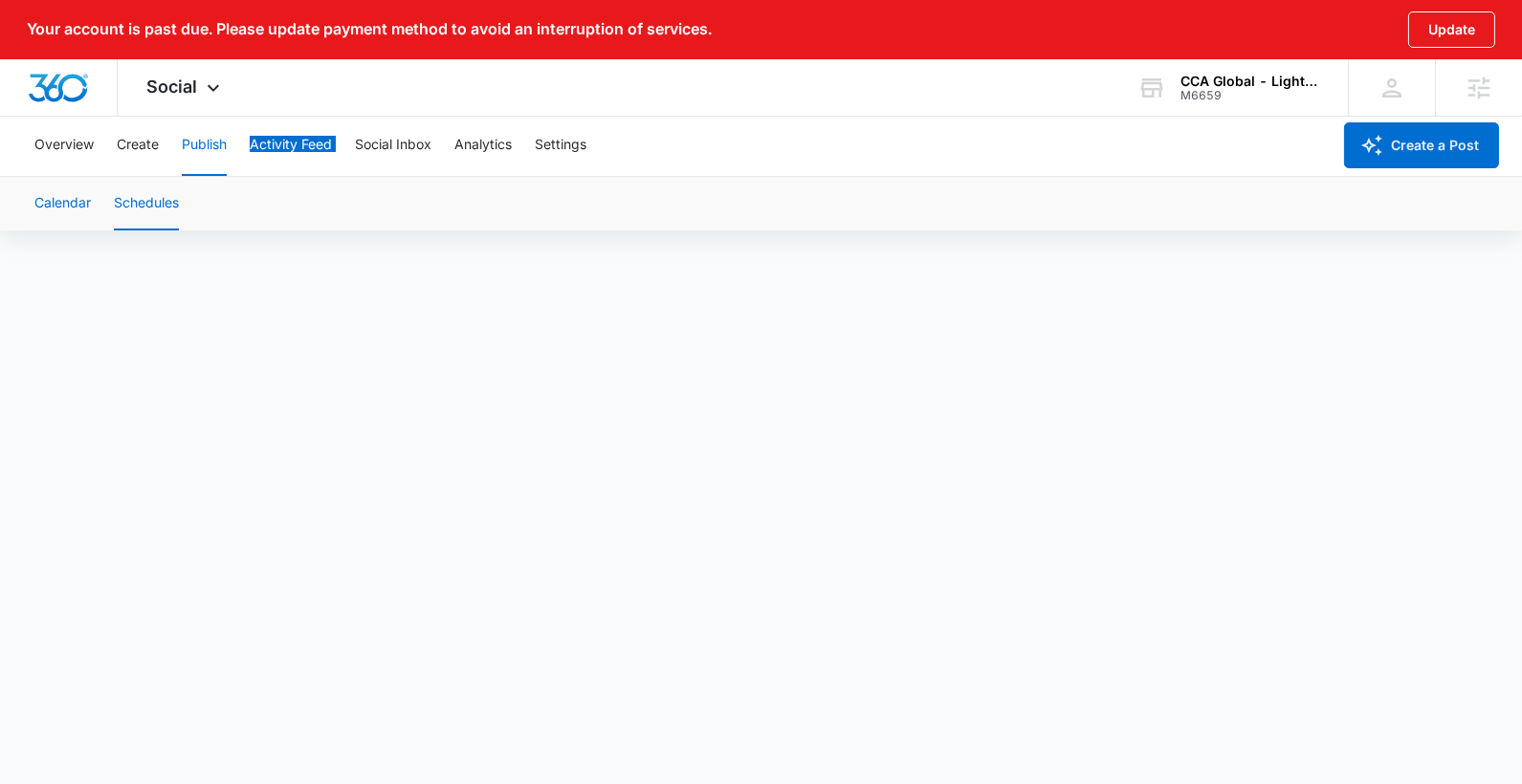 click on "Calendar" at bounding box center [62, 204] 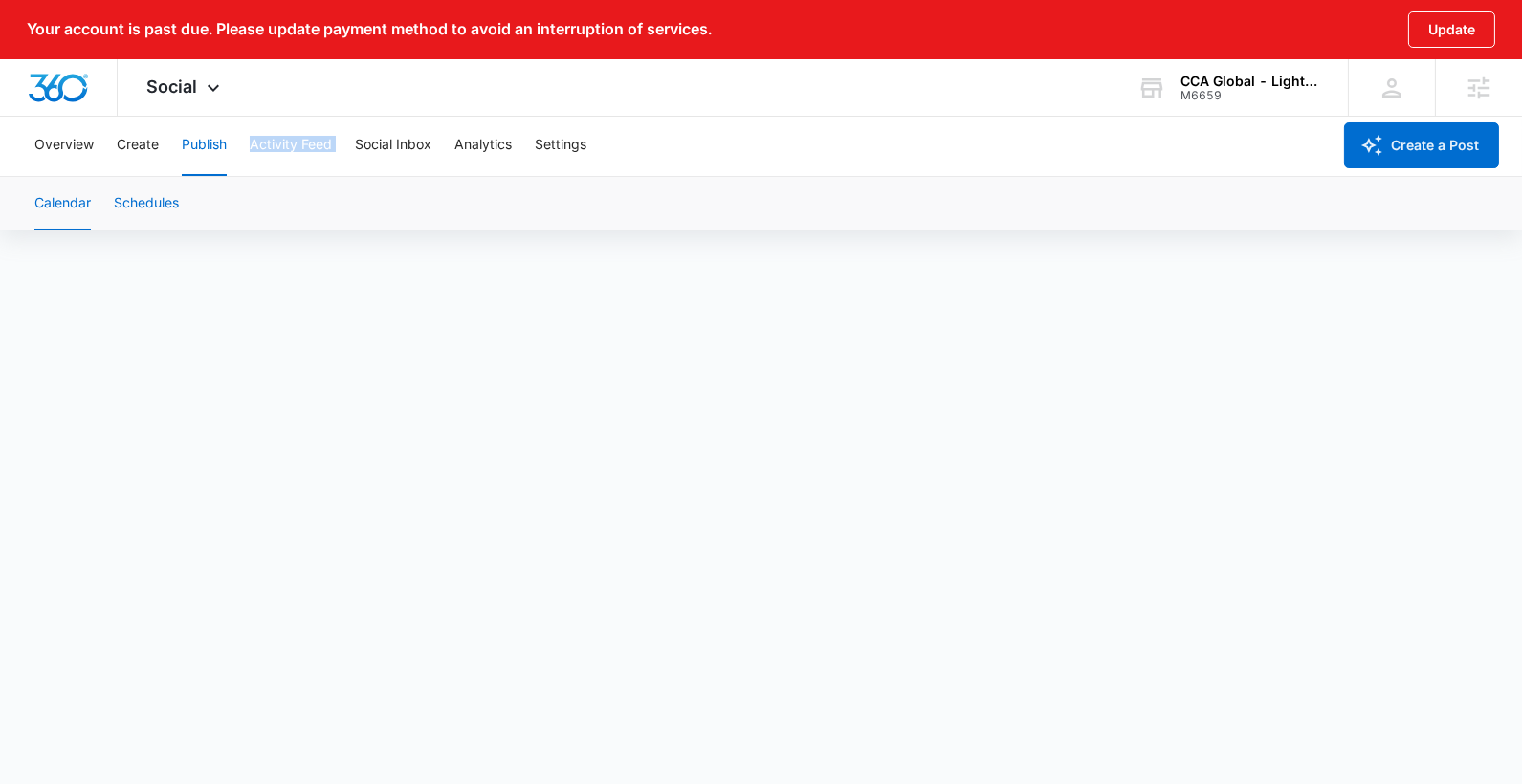click on "Schedules" at bounding box center [146, 204] 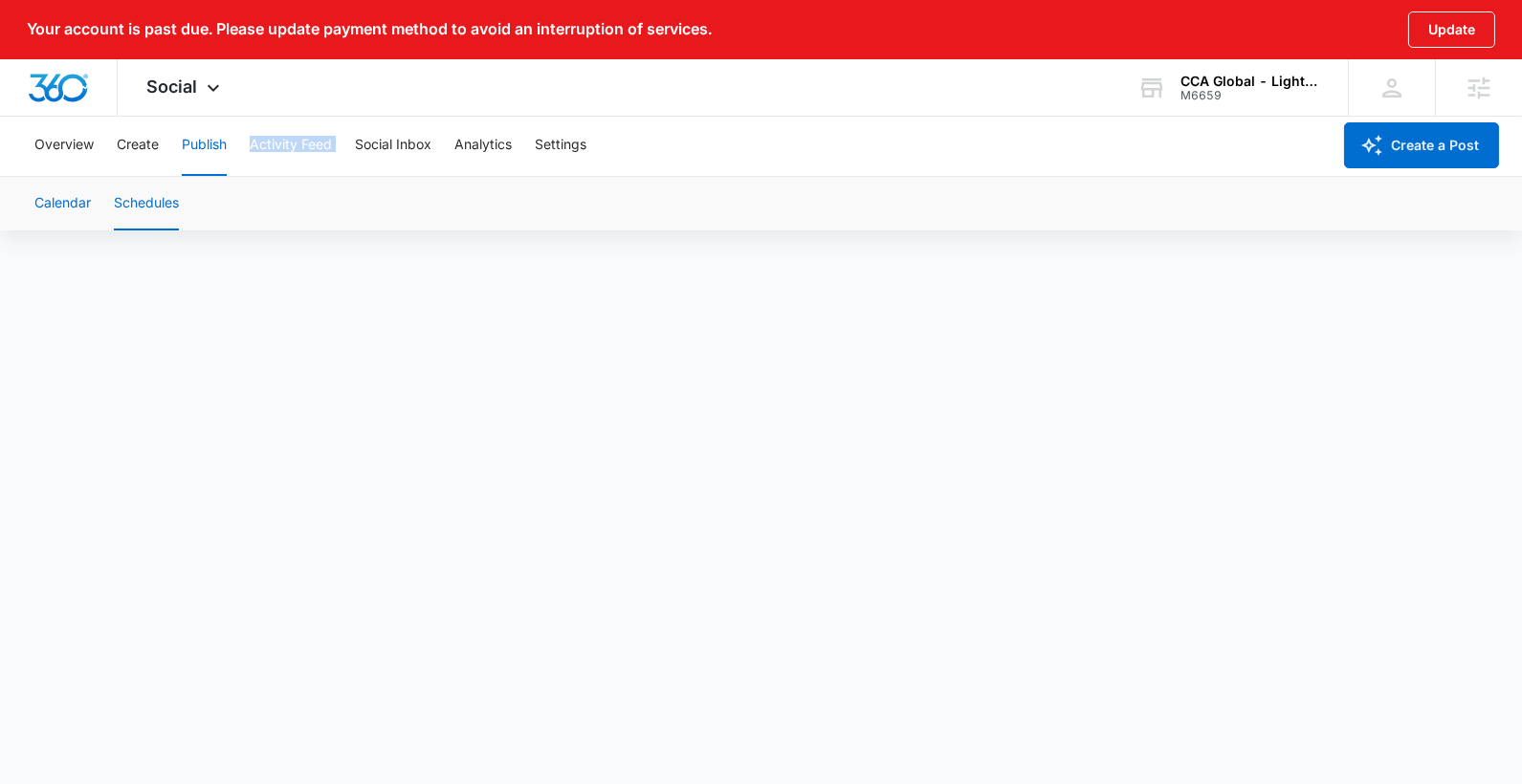click on "Calendar" at bounding box center (62, 204) 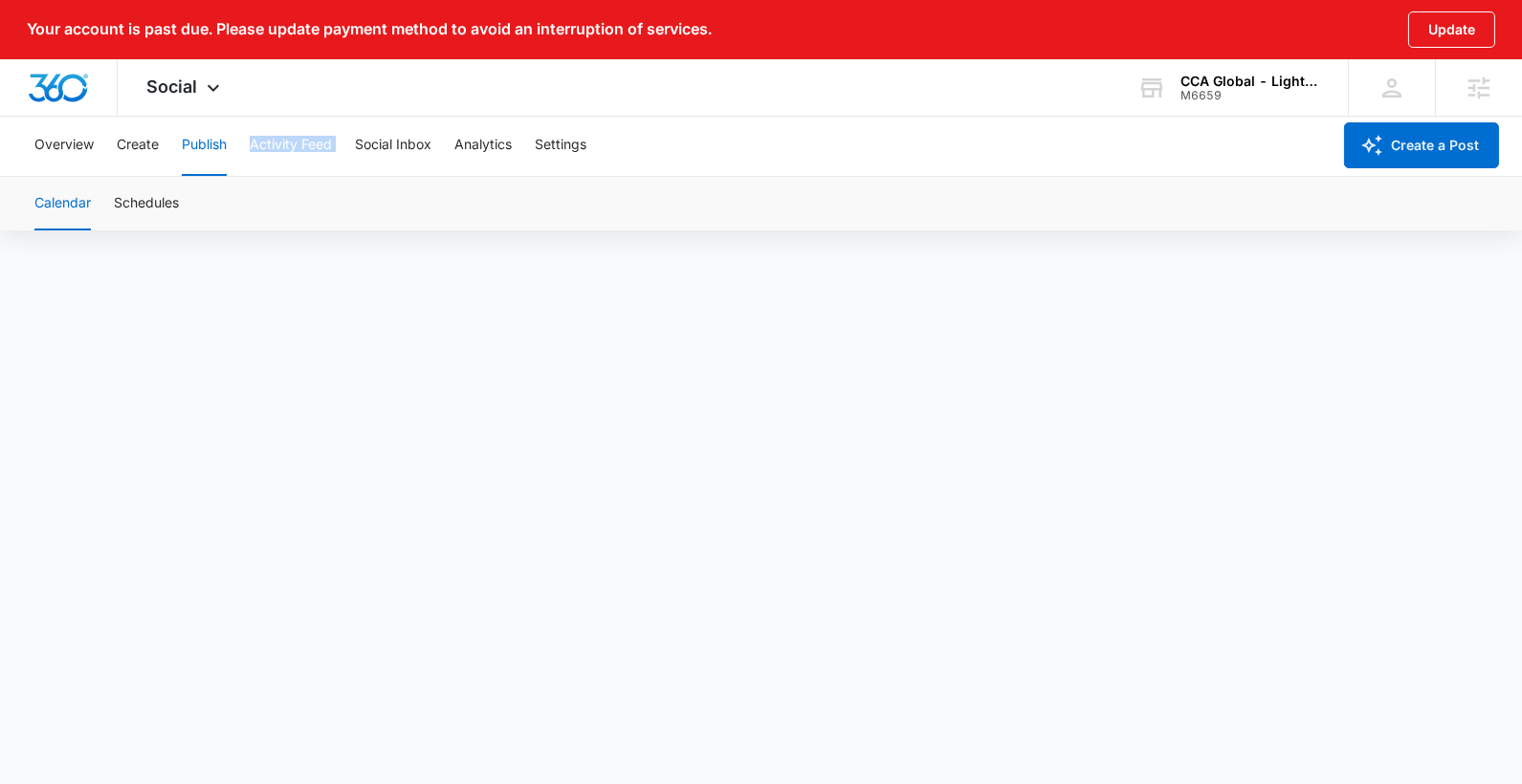 click on "Calendar" at bounding box center [62, 204] 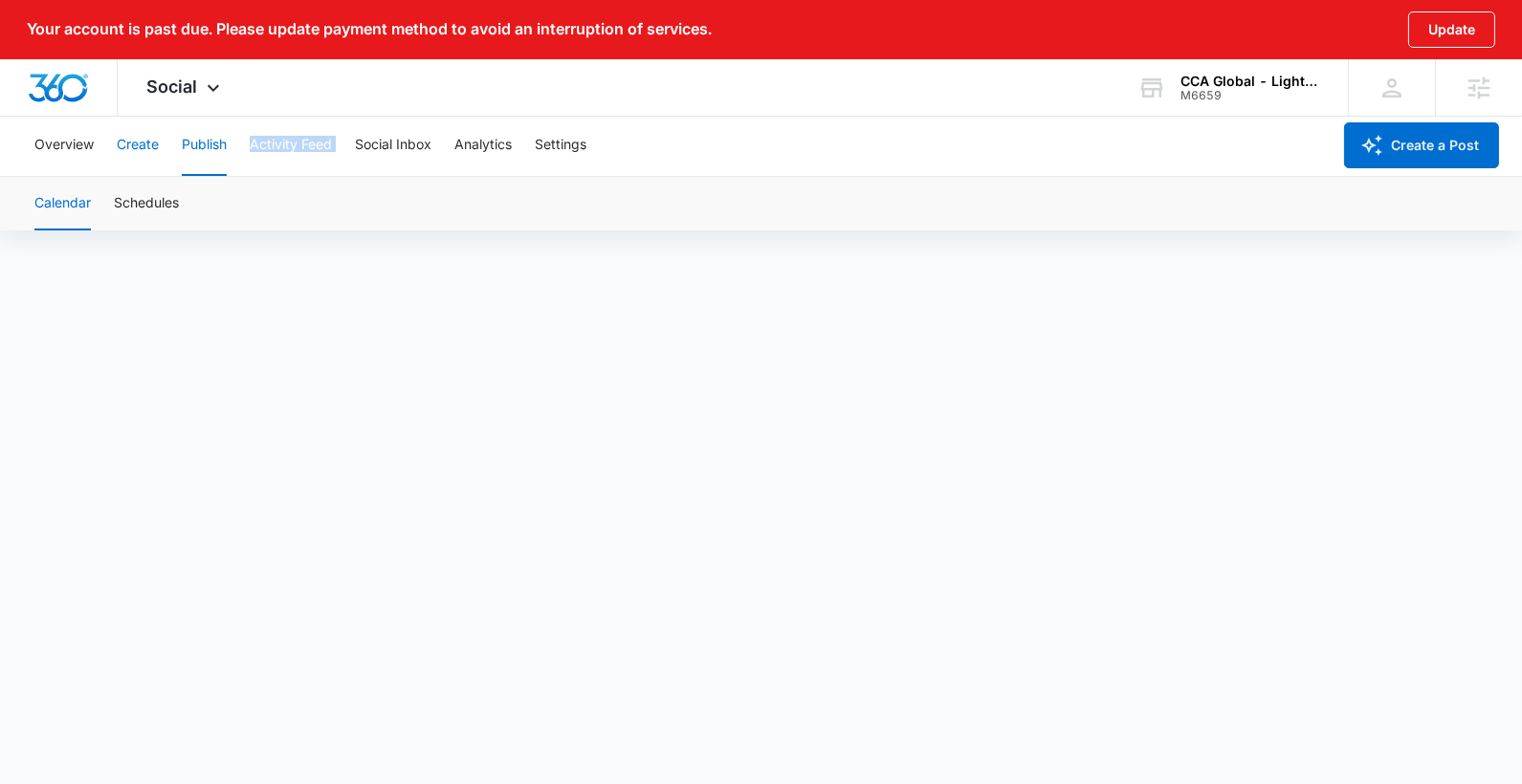 click on "Create" at bounding box center [138, 145] 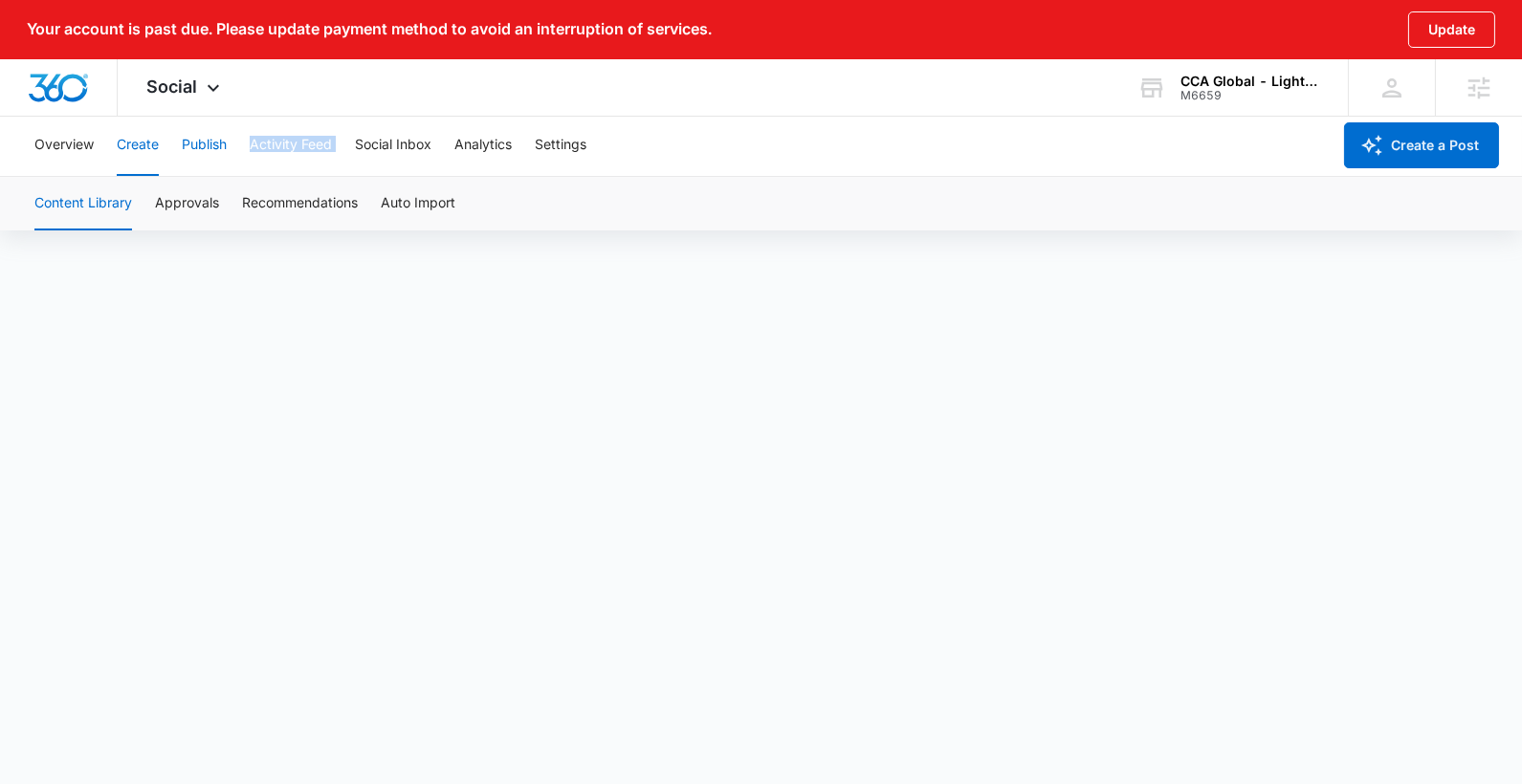 click on "Publish" at bounding box center [204, 145] 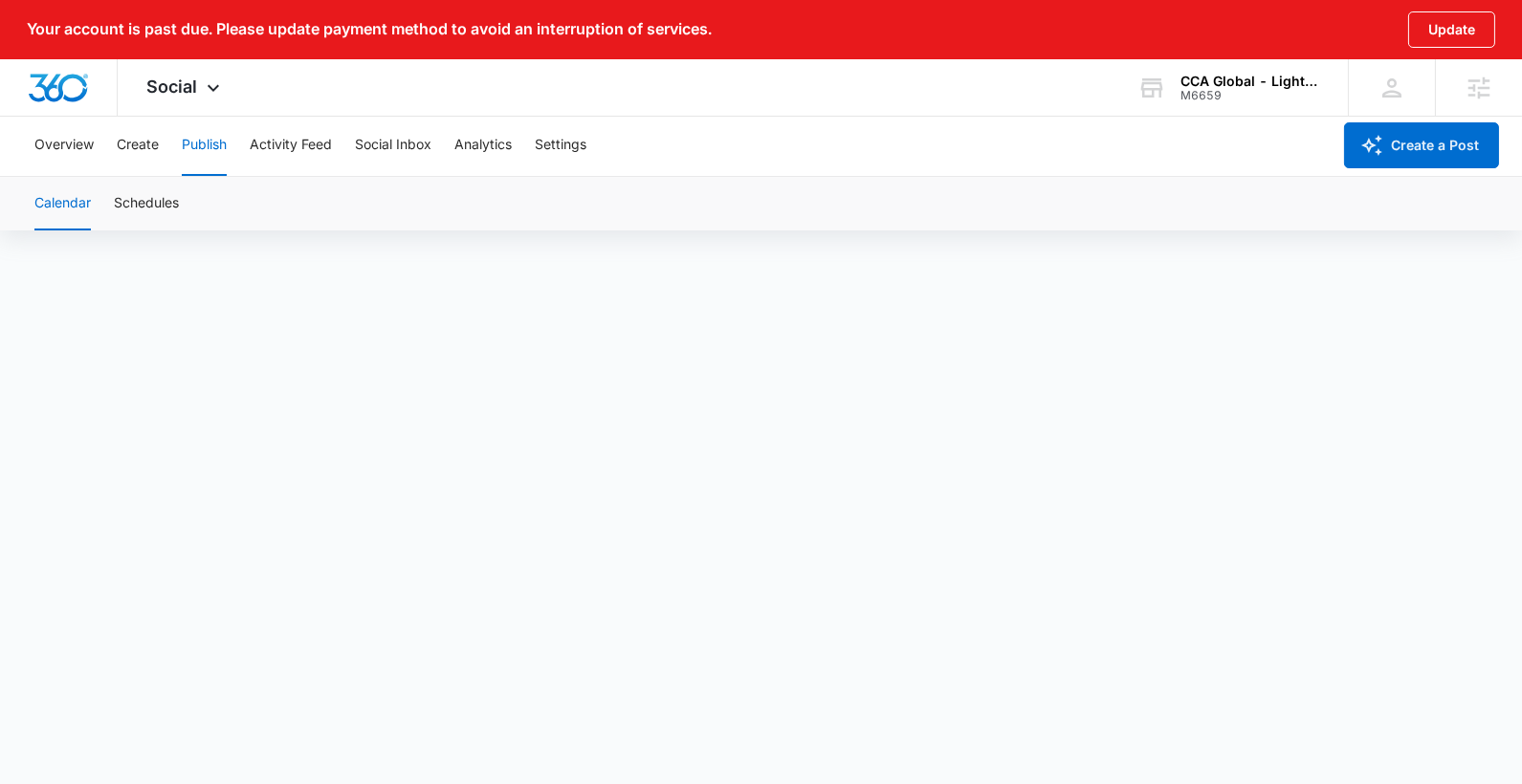 click on "Calendar Schedules" at bounding box center [761, 204] 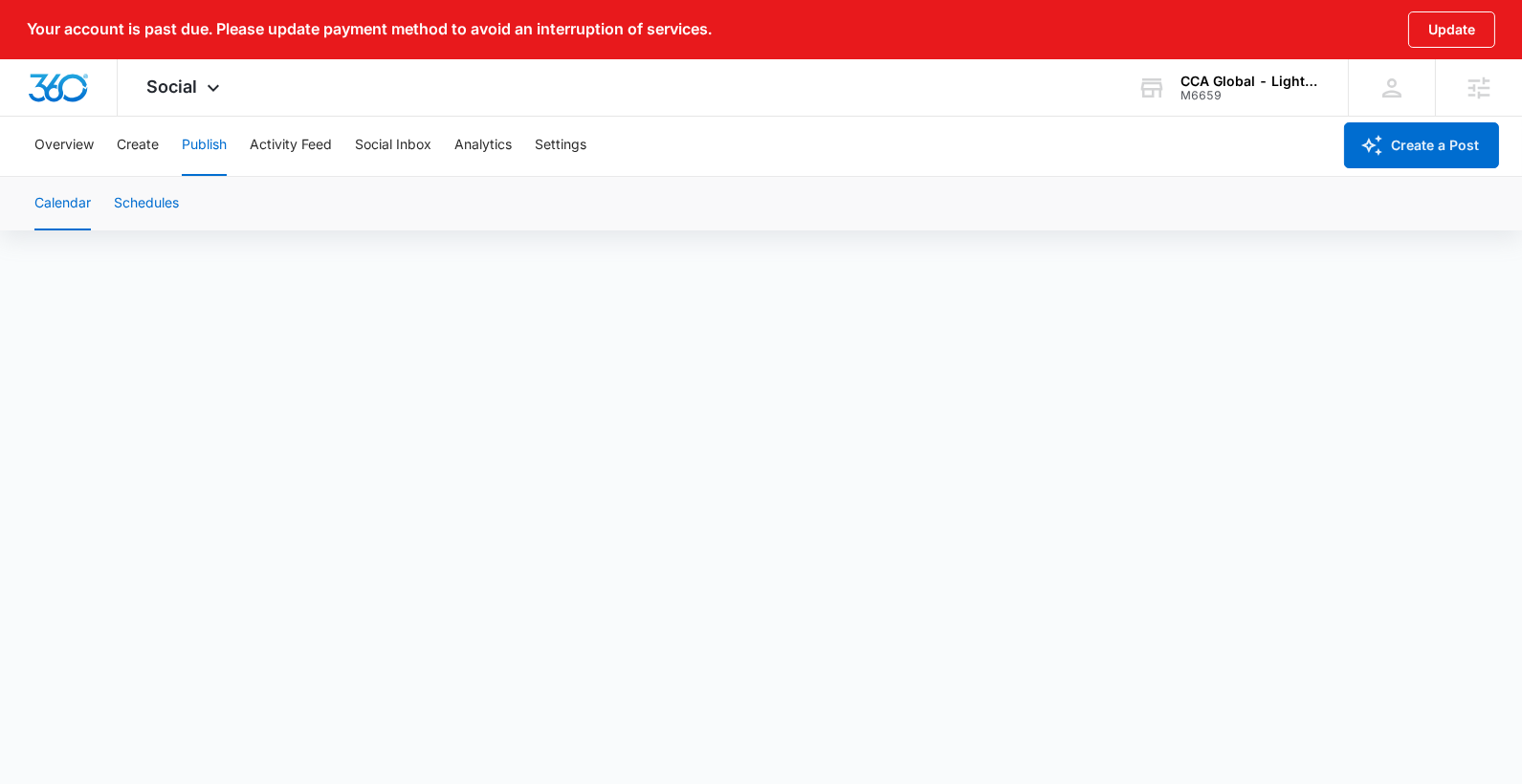 click on "Schedules" at bounding box center [146, 204] 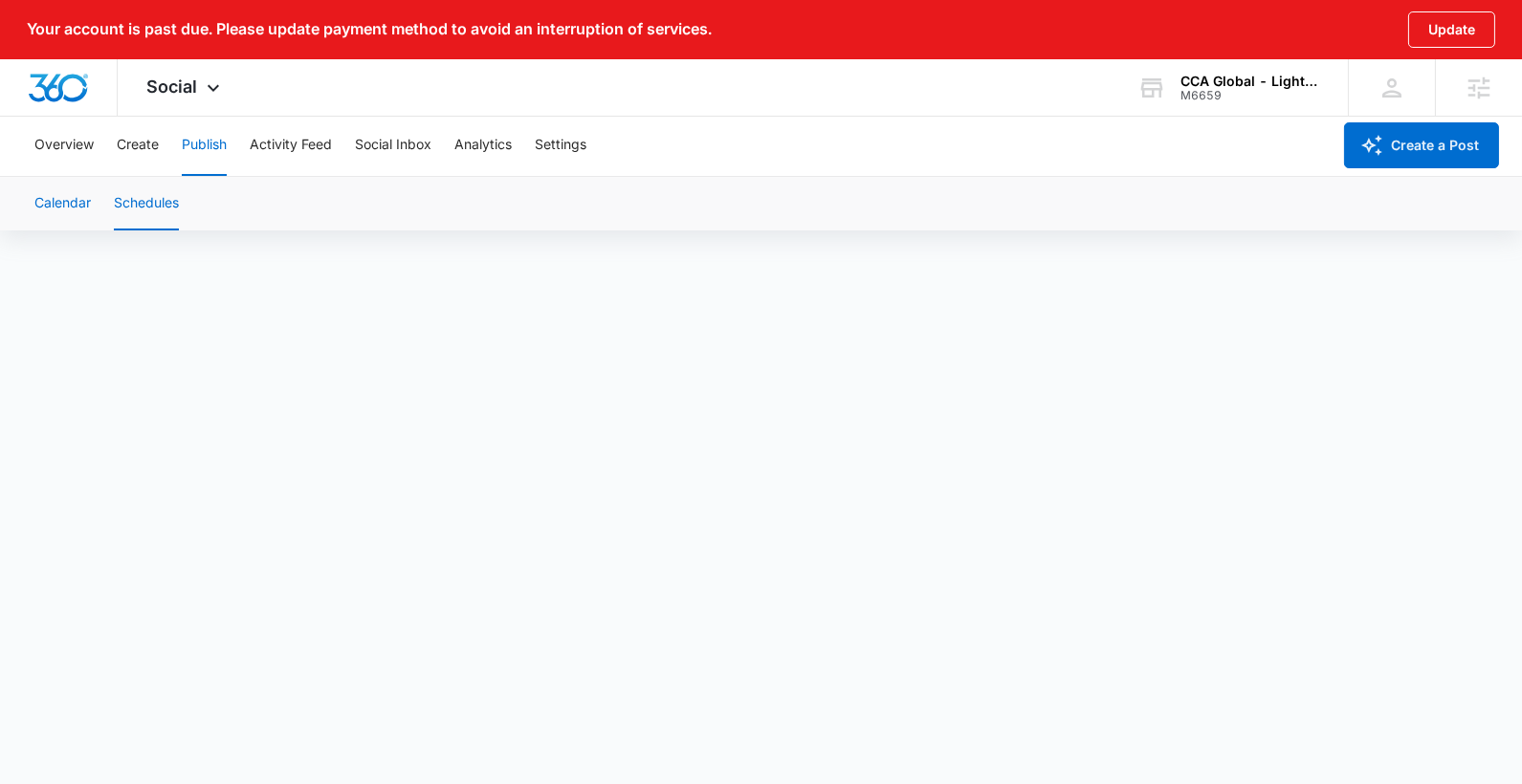 click on "Calendar" at bounding box center (62, 204) 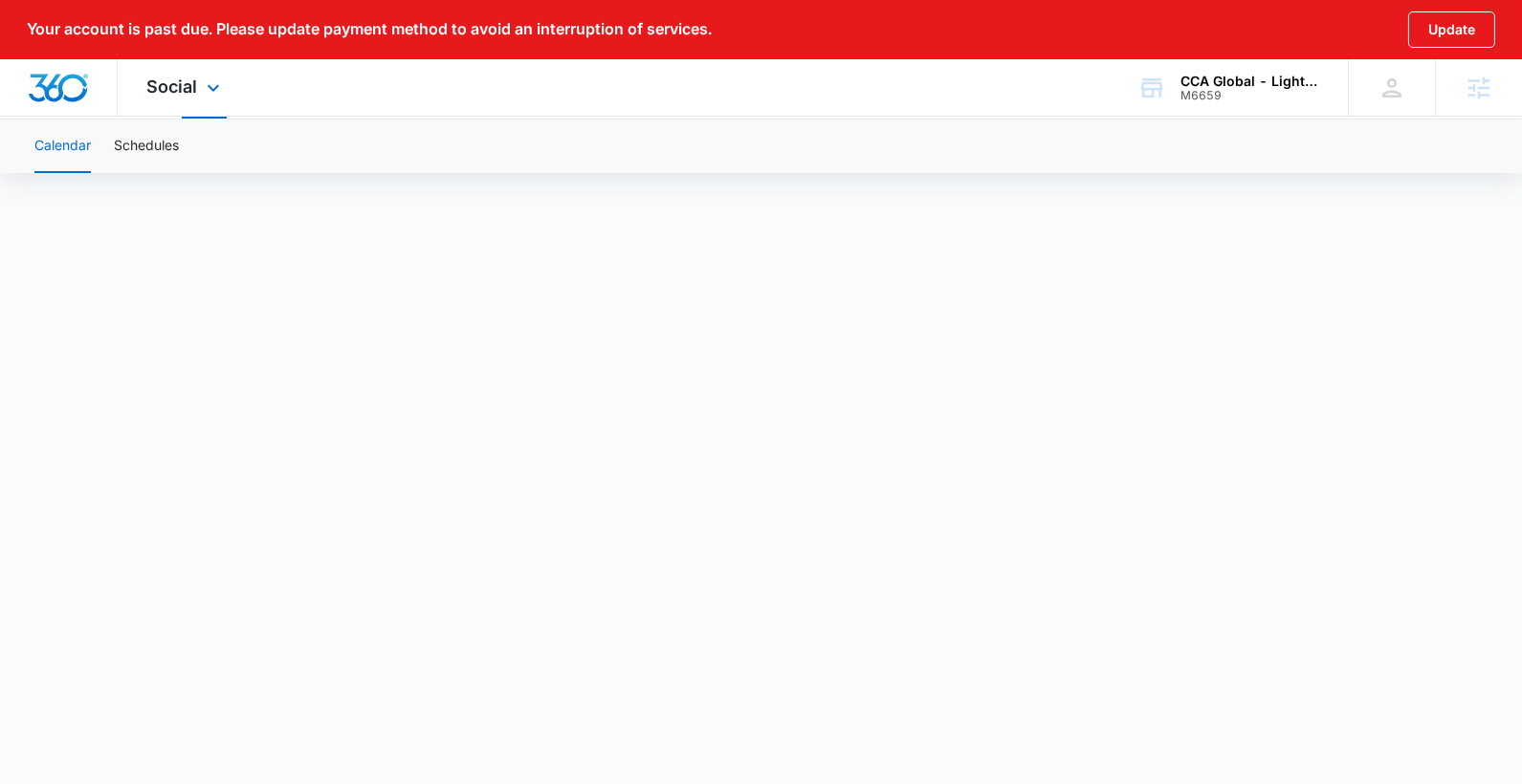 scroll, scrollTop: 0, scrollLeft: 0, axis: both 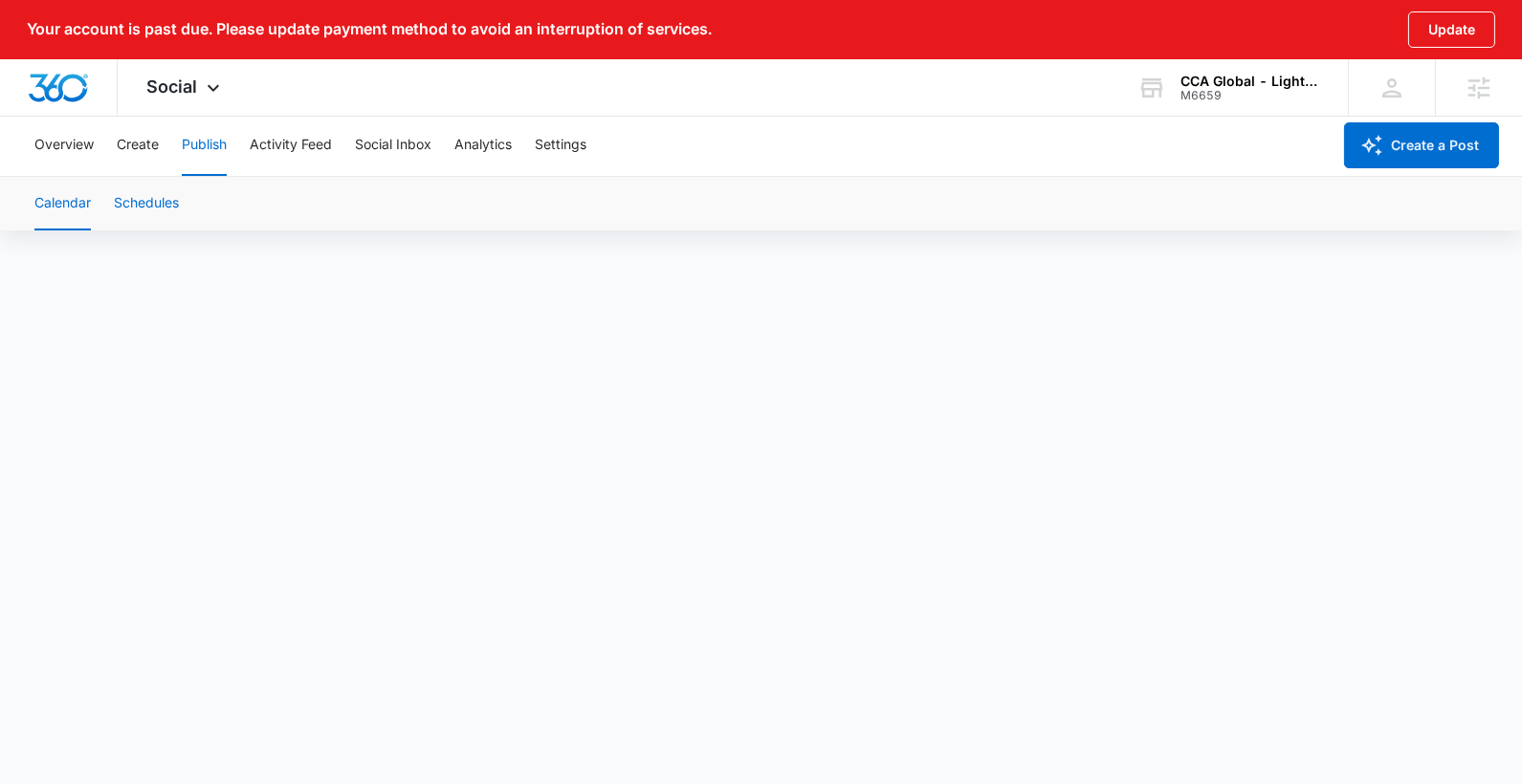 click on "Schedules" at bounding box center [146, 204] 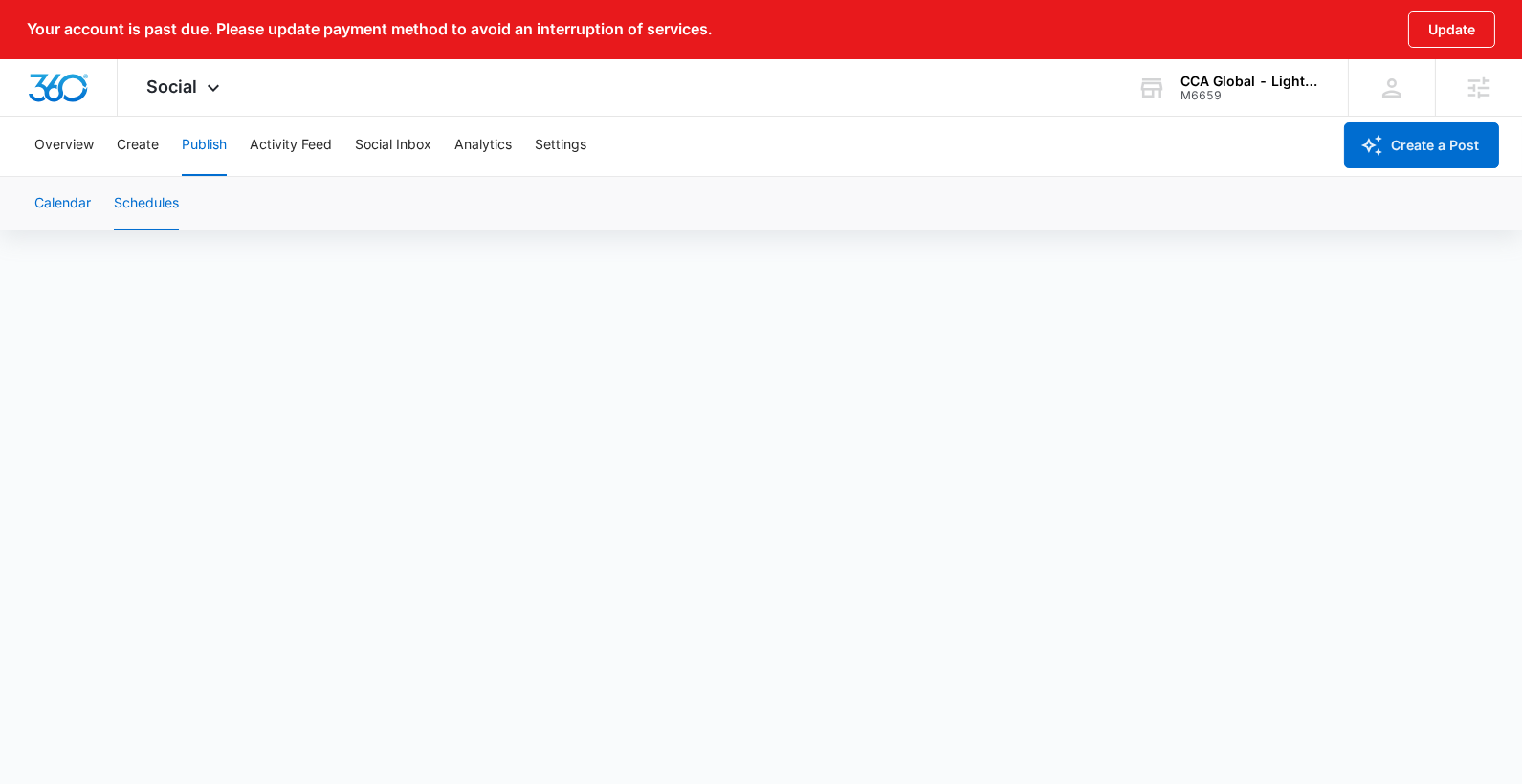 click on "Calendar" at bounding box center [62, 204] 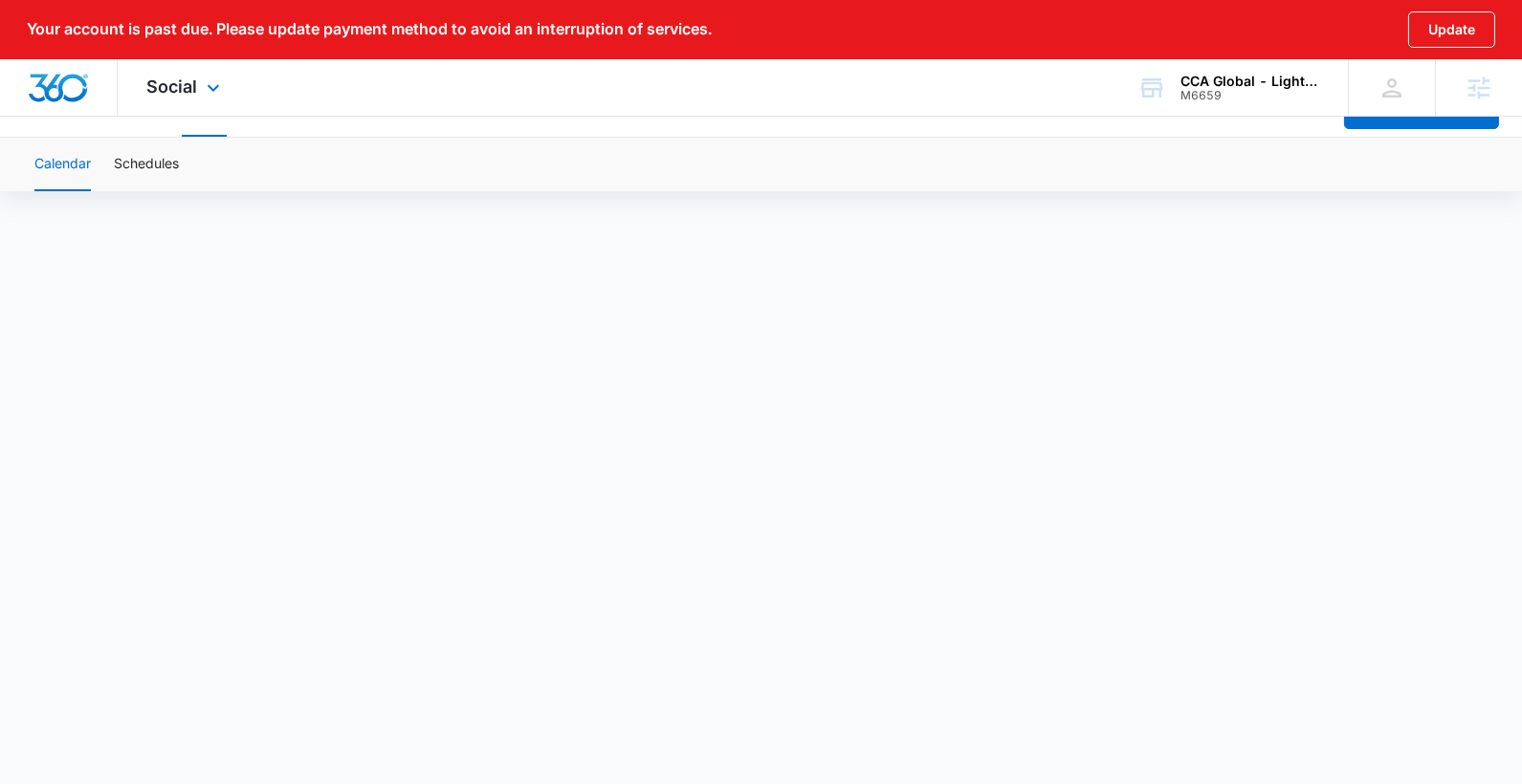 scroll, scrollTop: 0, scrollLeft: 0, axis: both 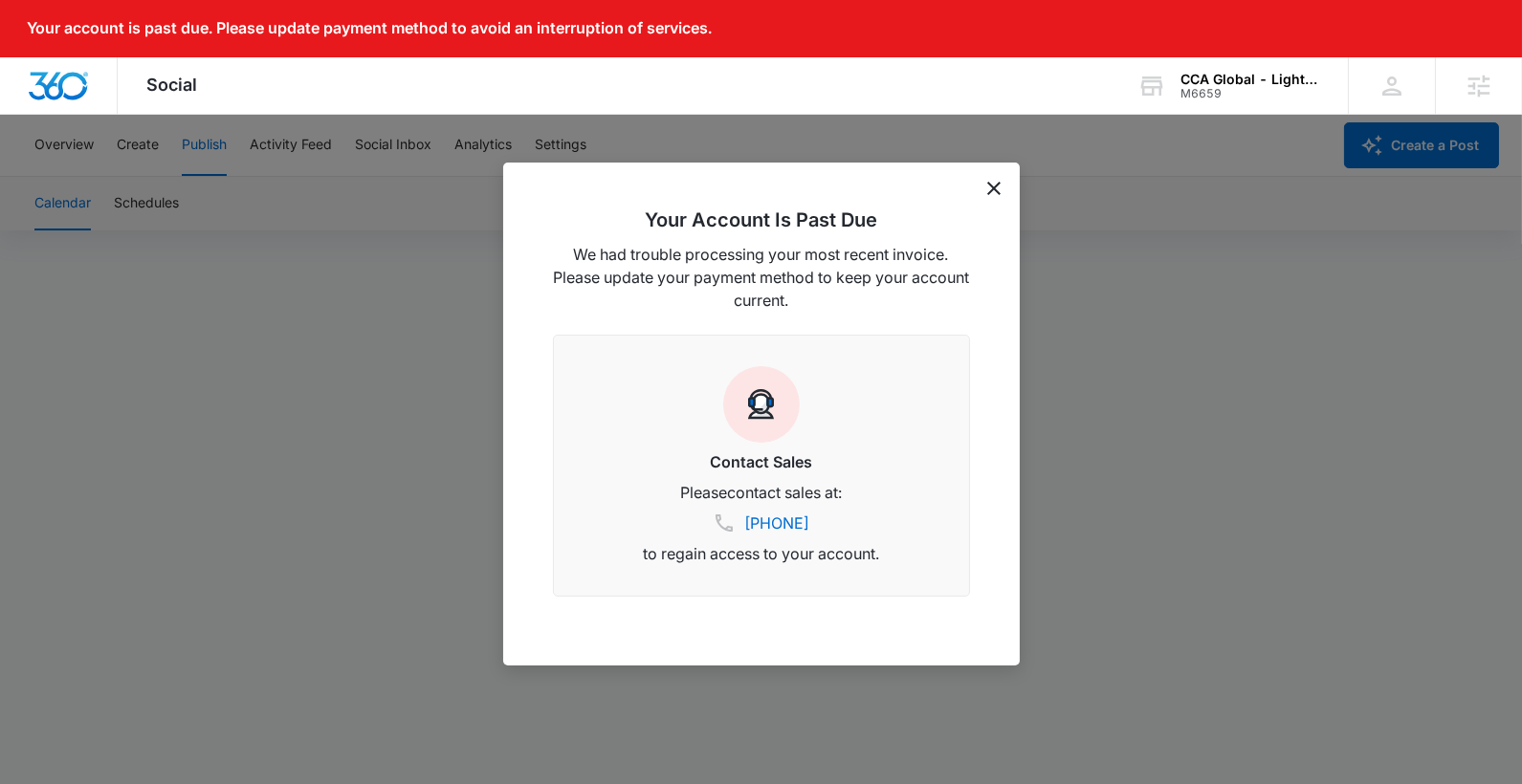 click on "Your Account Is Past Due We had trouble processing your most recent invoice. Please update your payment method to keep your account current. Contact Sales Please  contact sales at: [PHONE] to regain access to your account." at bounding box center [761, 414] 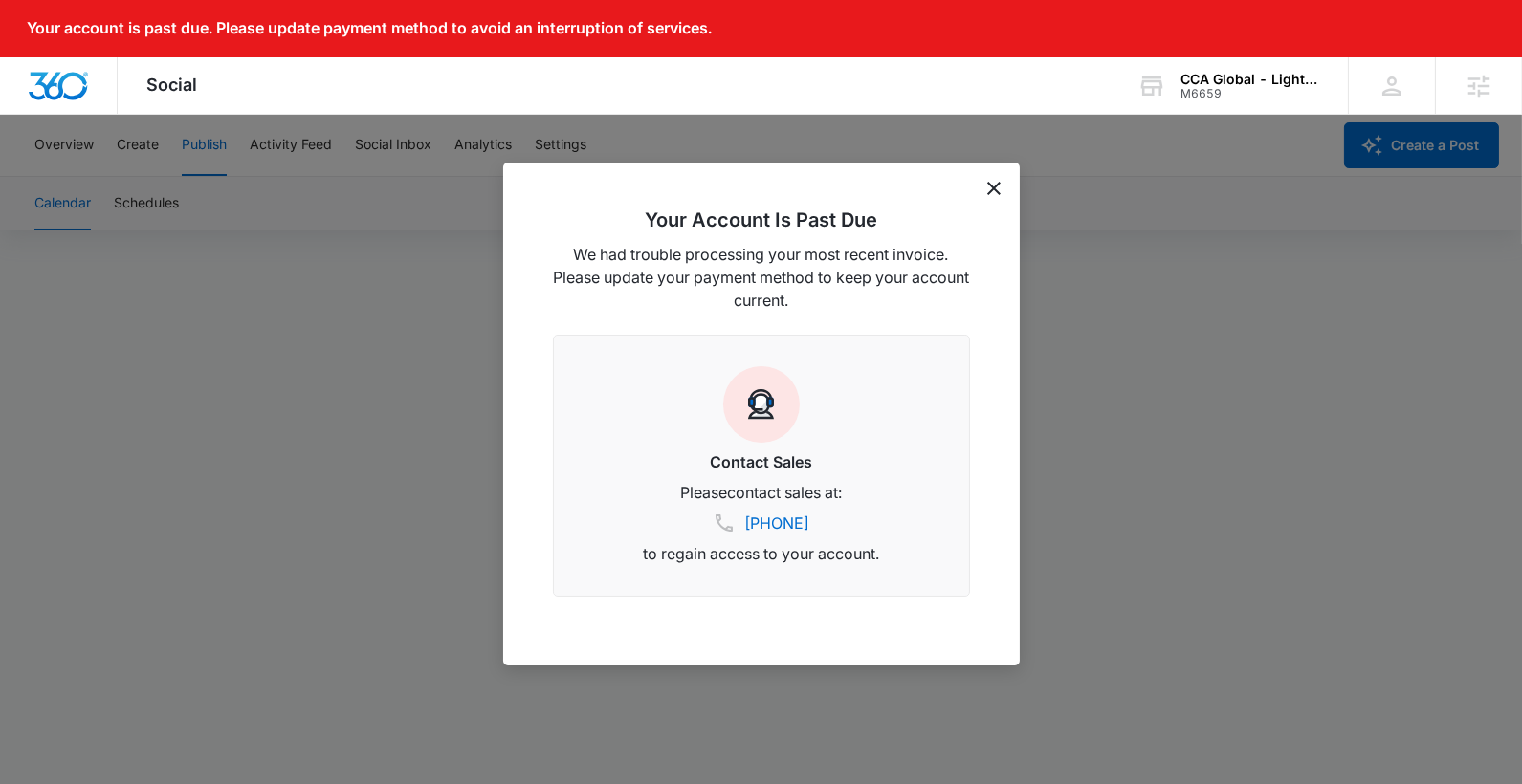 click 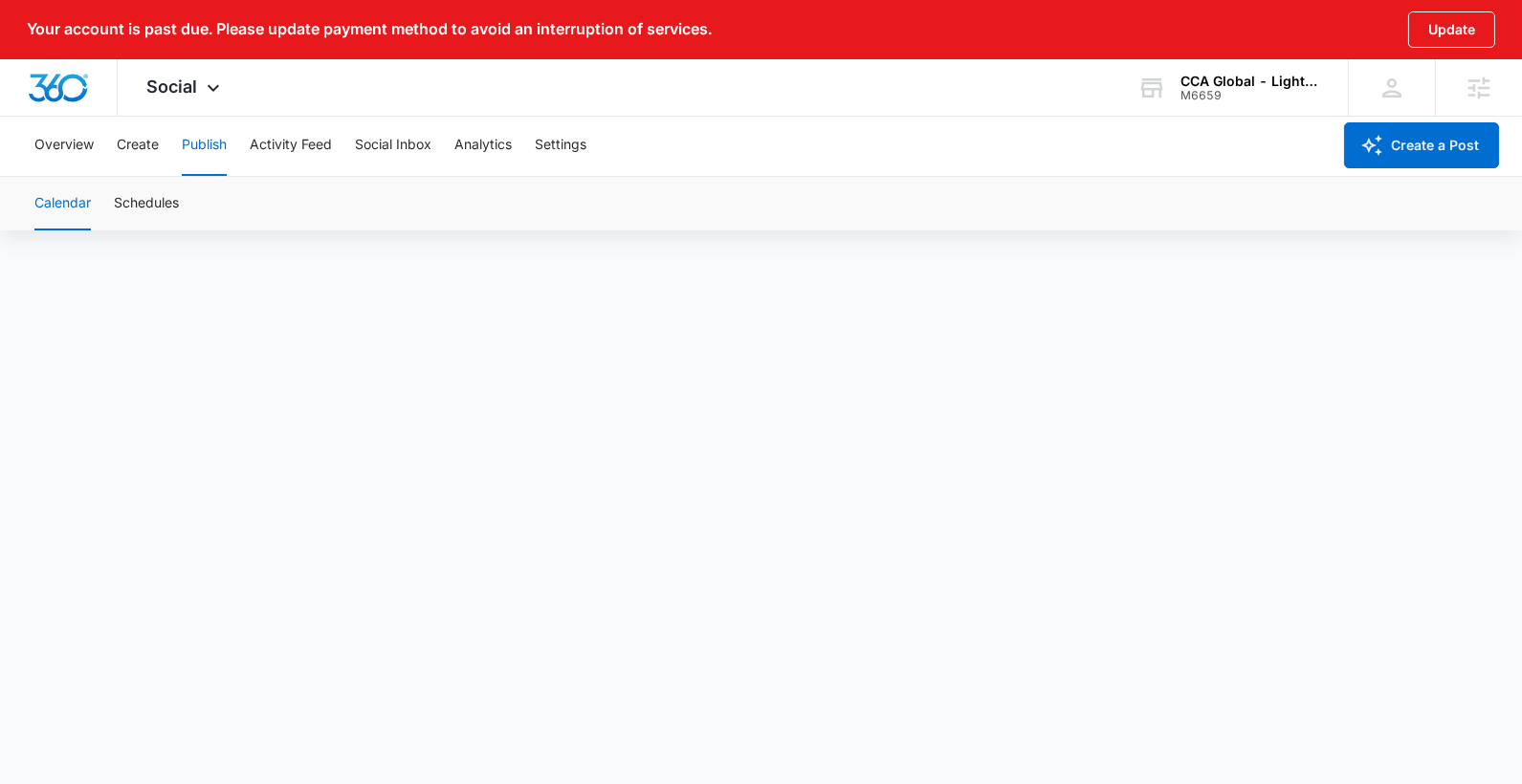 scroll, scrollTop: 71, scrollLeft: 0, axis: vertical 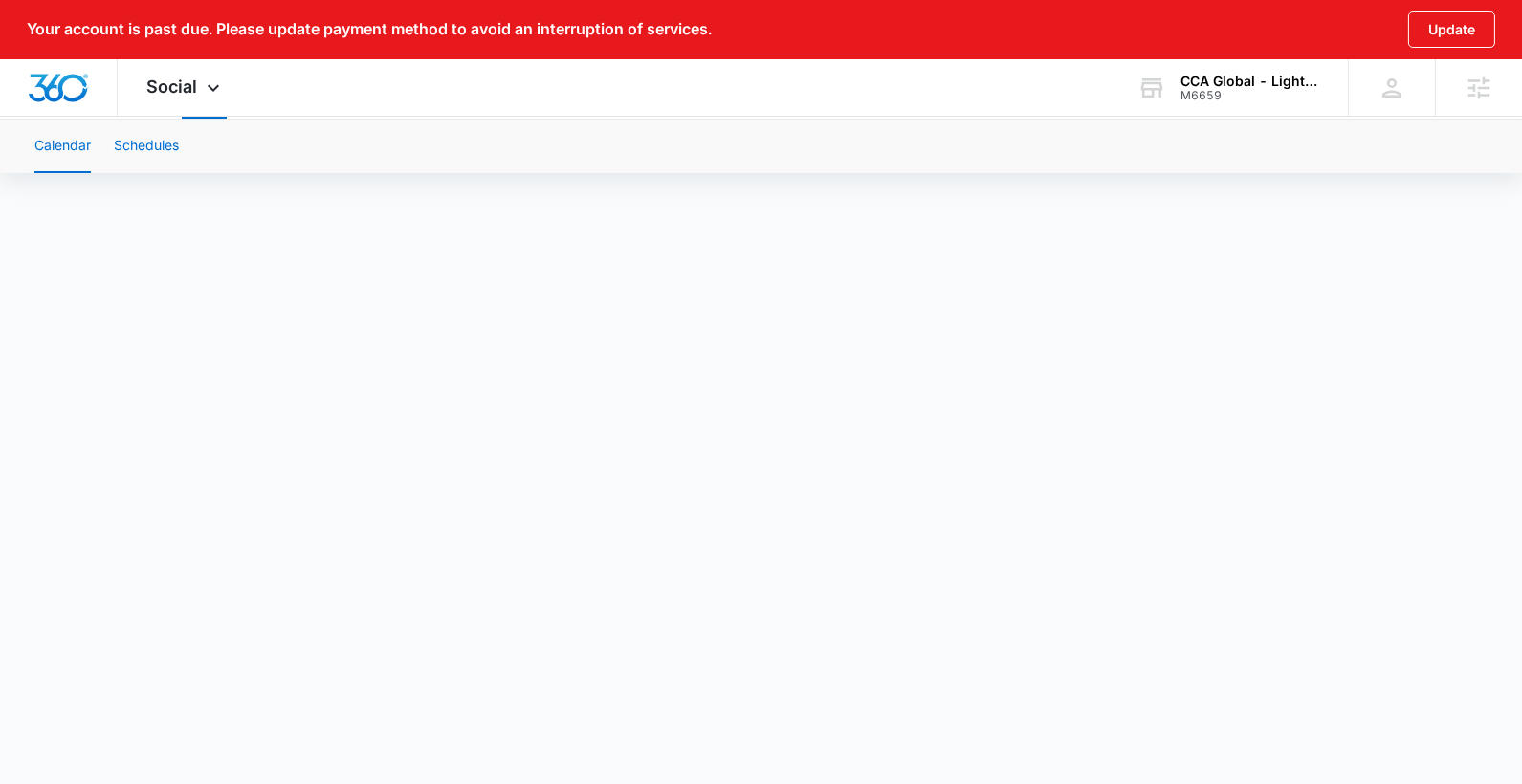 click on "Schedules" at bounding box center (146, 146) 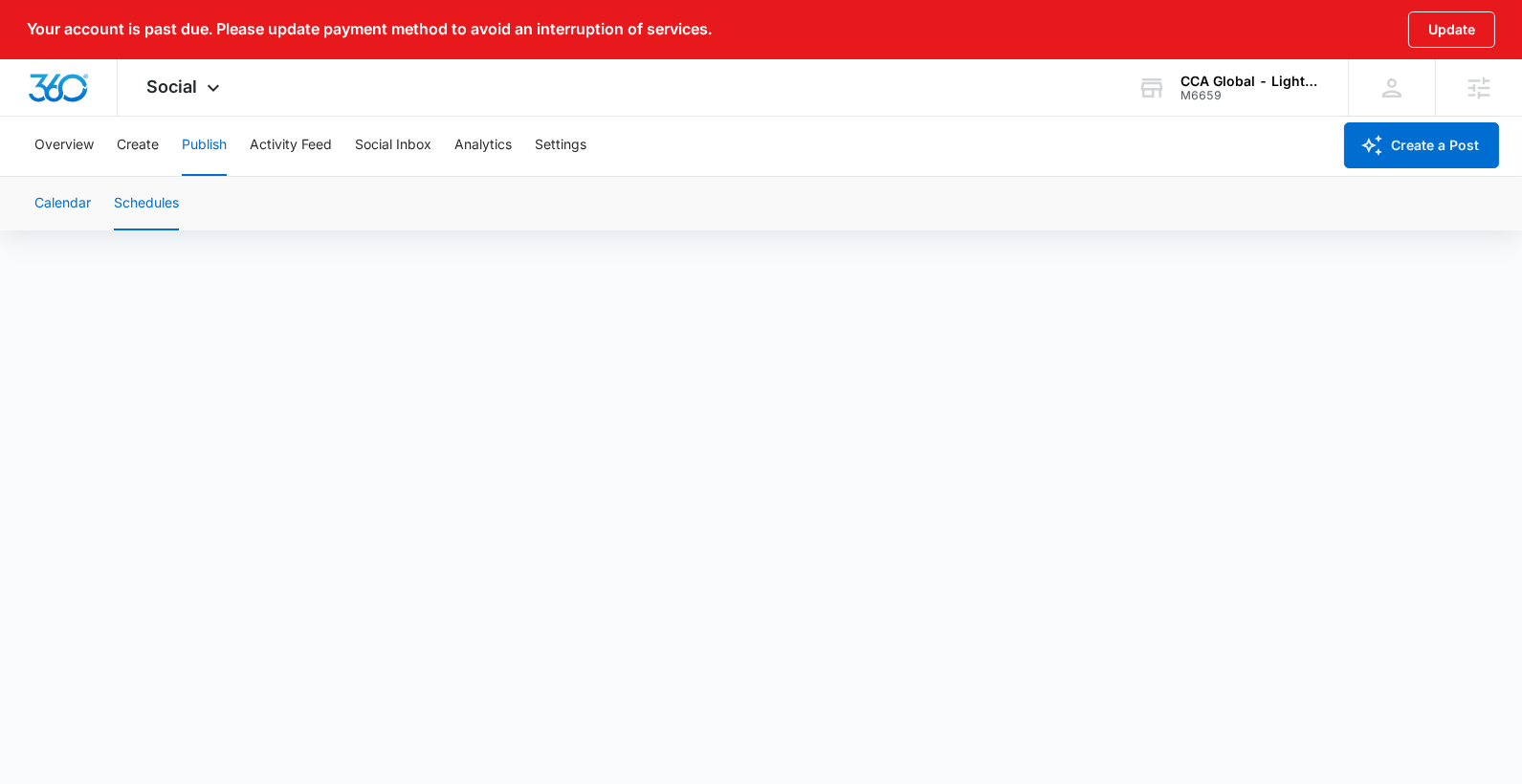 click on "Calendar" at bounding box center [62, 204] 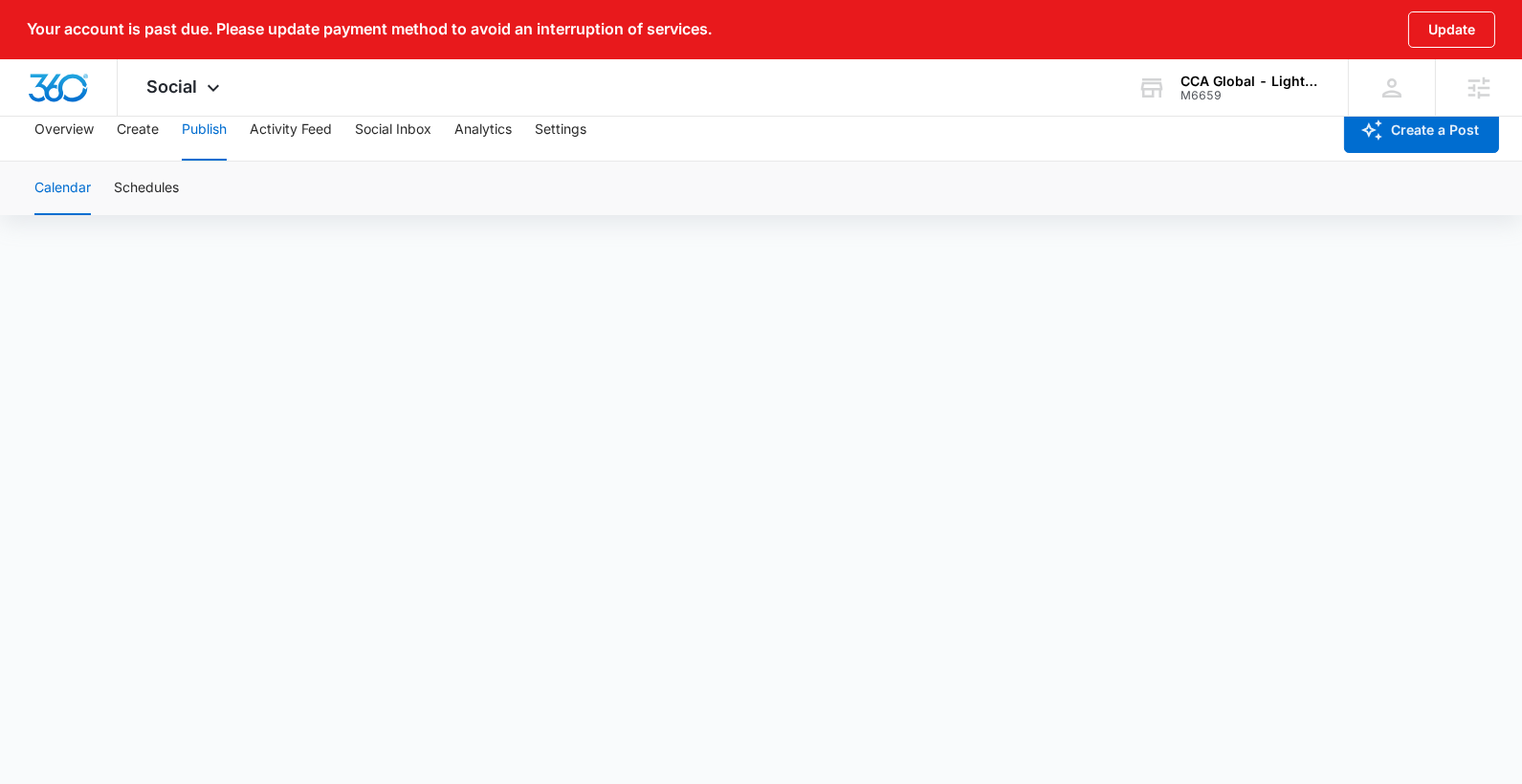 scroll, scrollTop: 0, scrollLeft: 0, axis: both 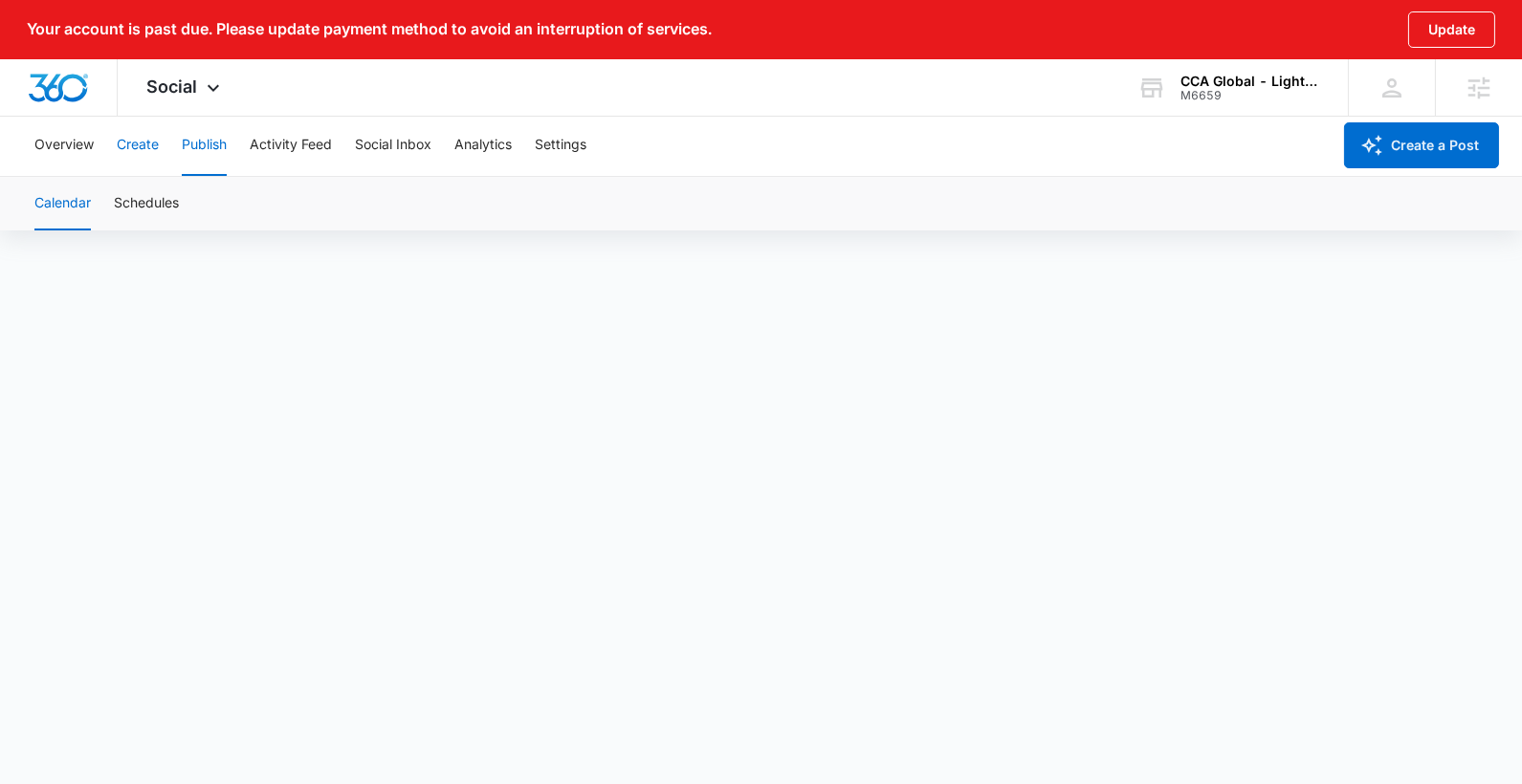 click on "Create" at bounding box center [138, 145] 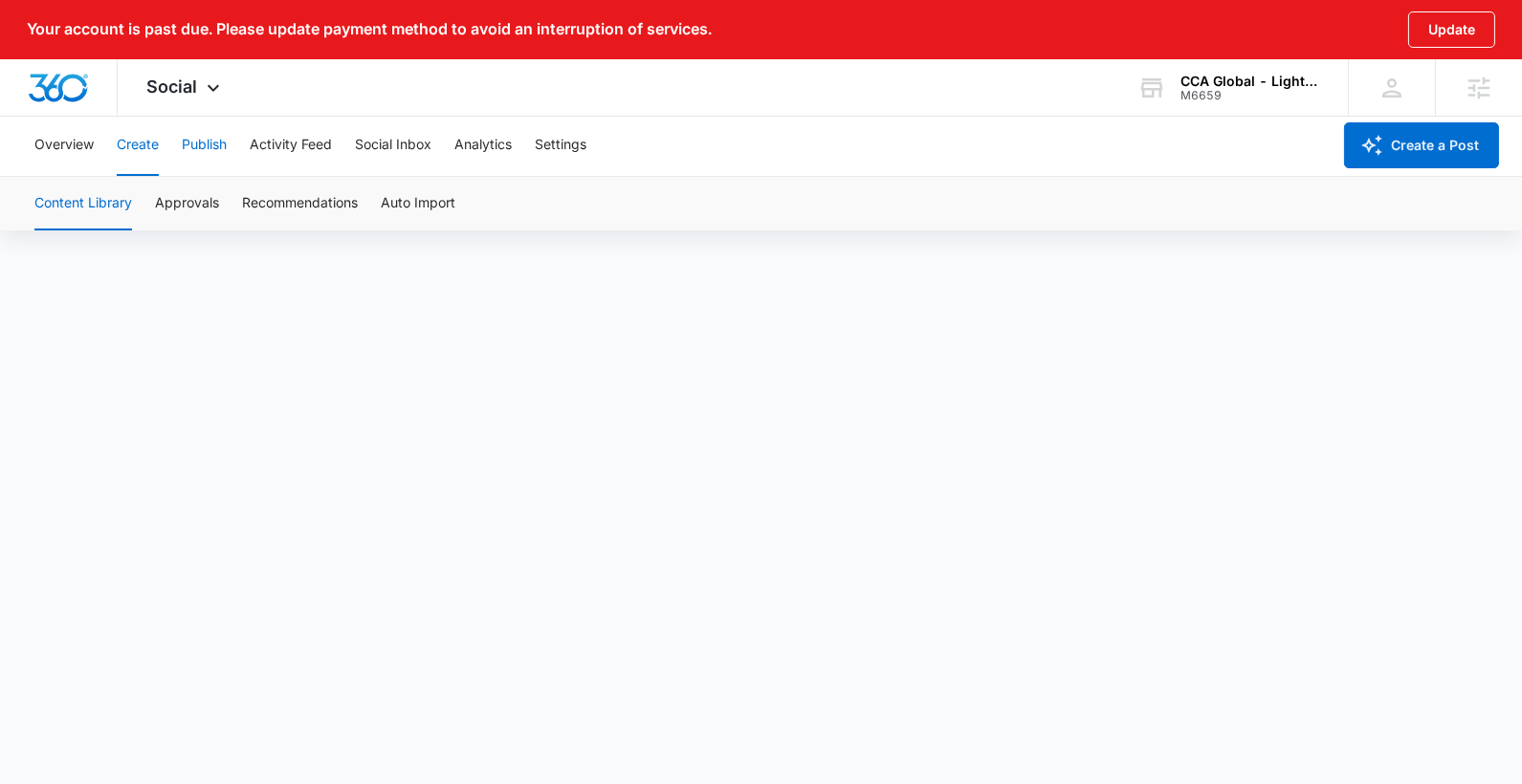 click on "Publish" at bounding box center [204, 145] 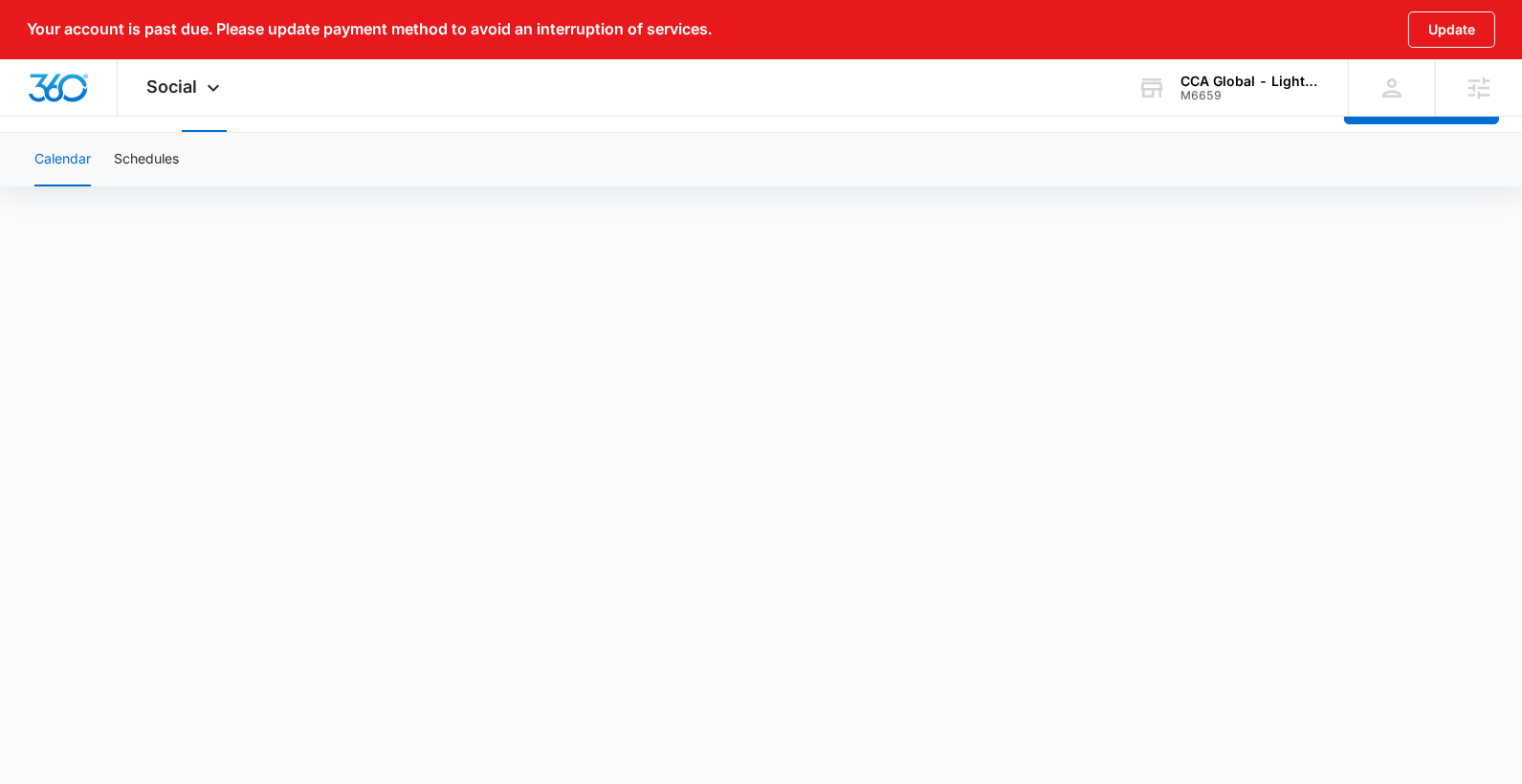 scroll, scrollTop: 71, scrollLeft: 0, axis: vertical 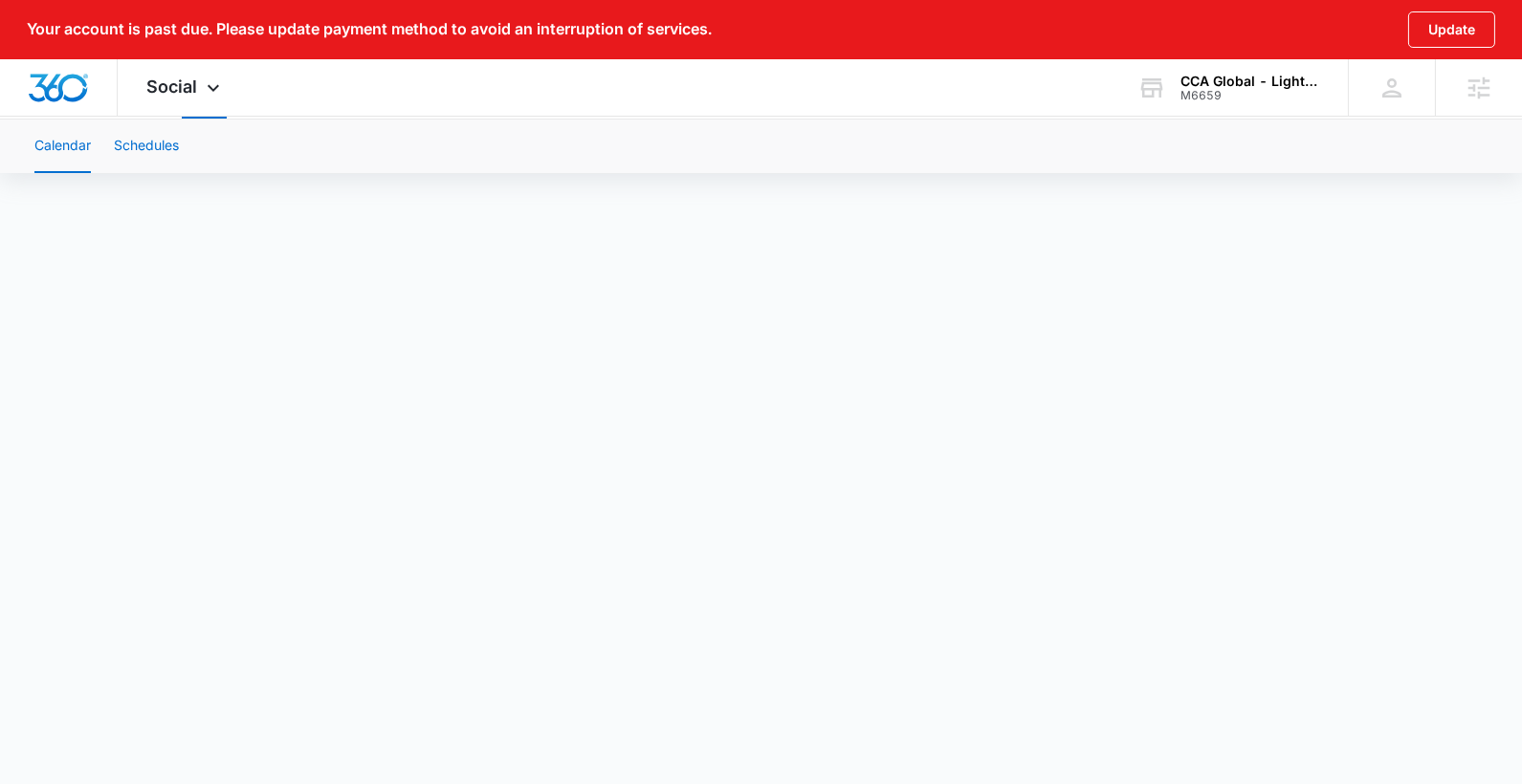 click on "Schedules" at bounding box center [146, 146] 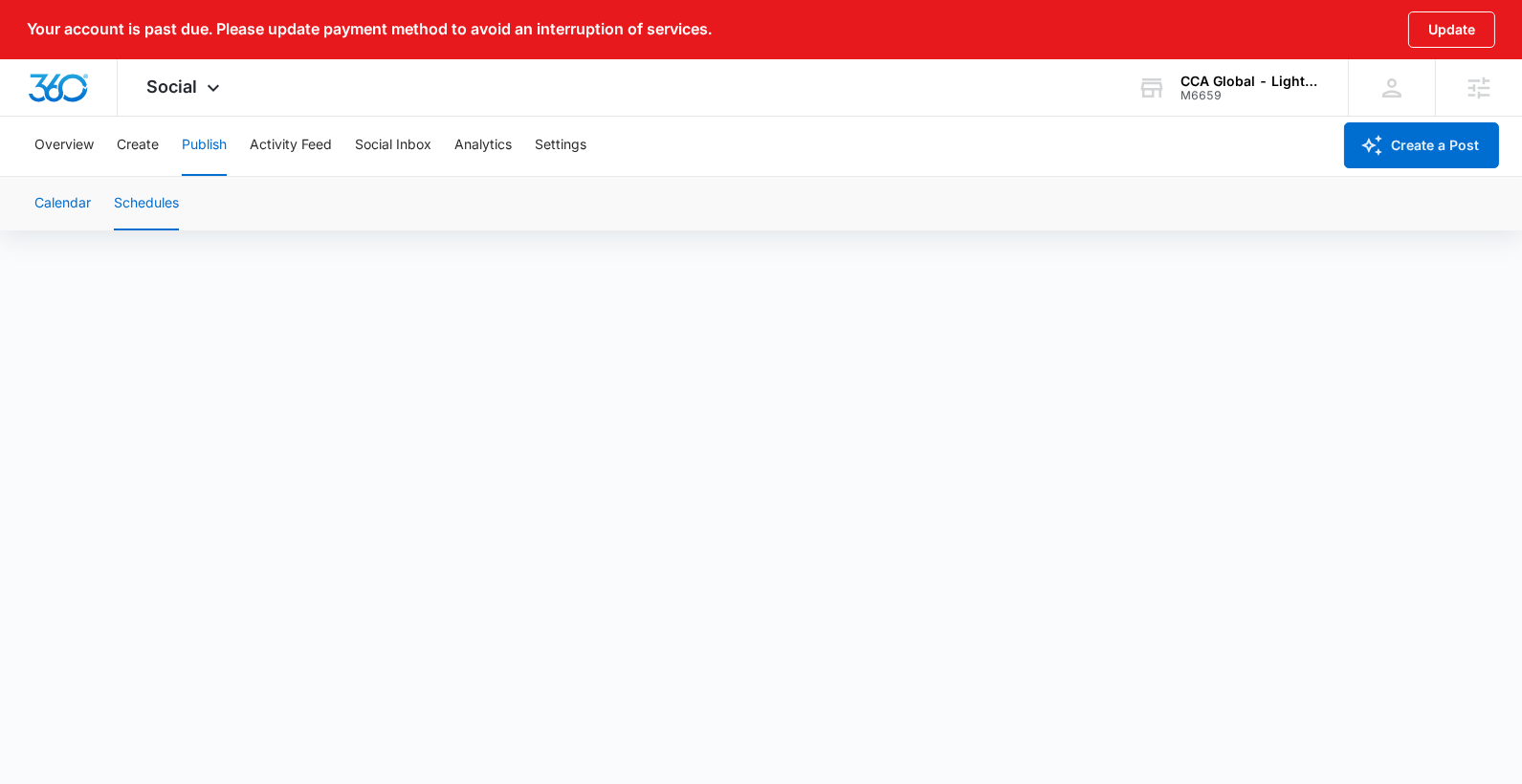 click on "Calendar" at bounding box center [62, 204] 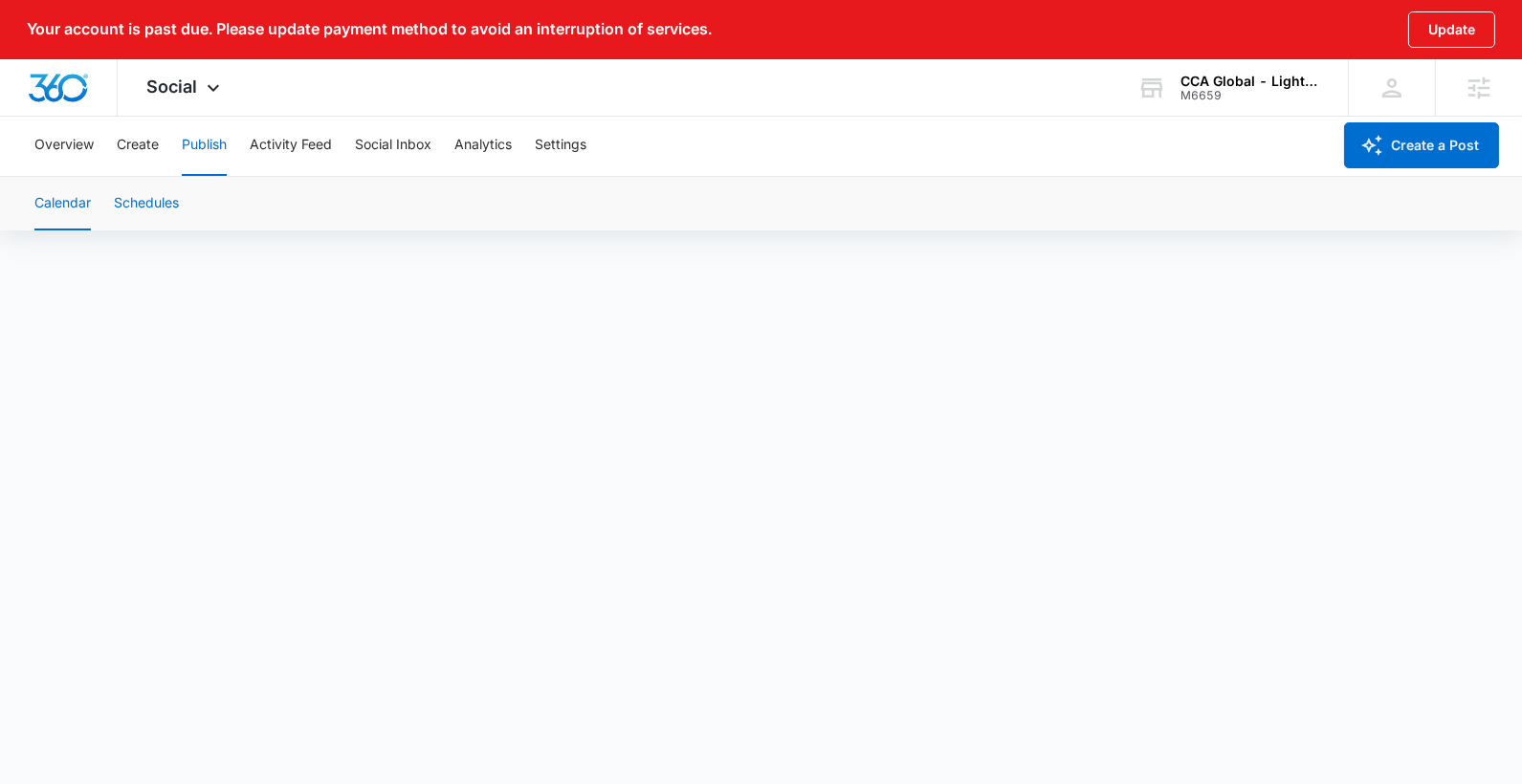 click on "Schedules" at bounding box center [146, 204] 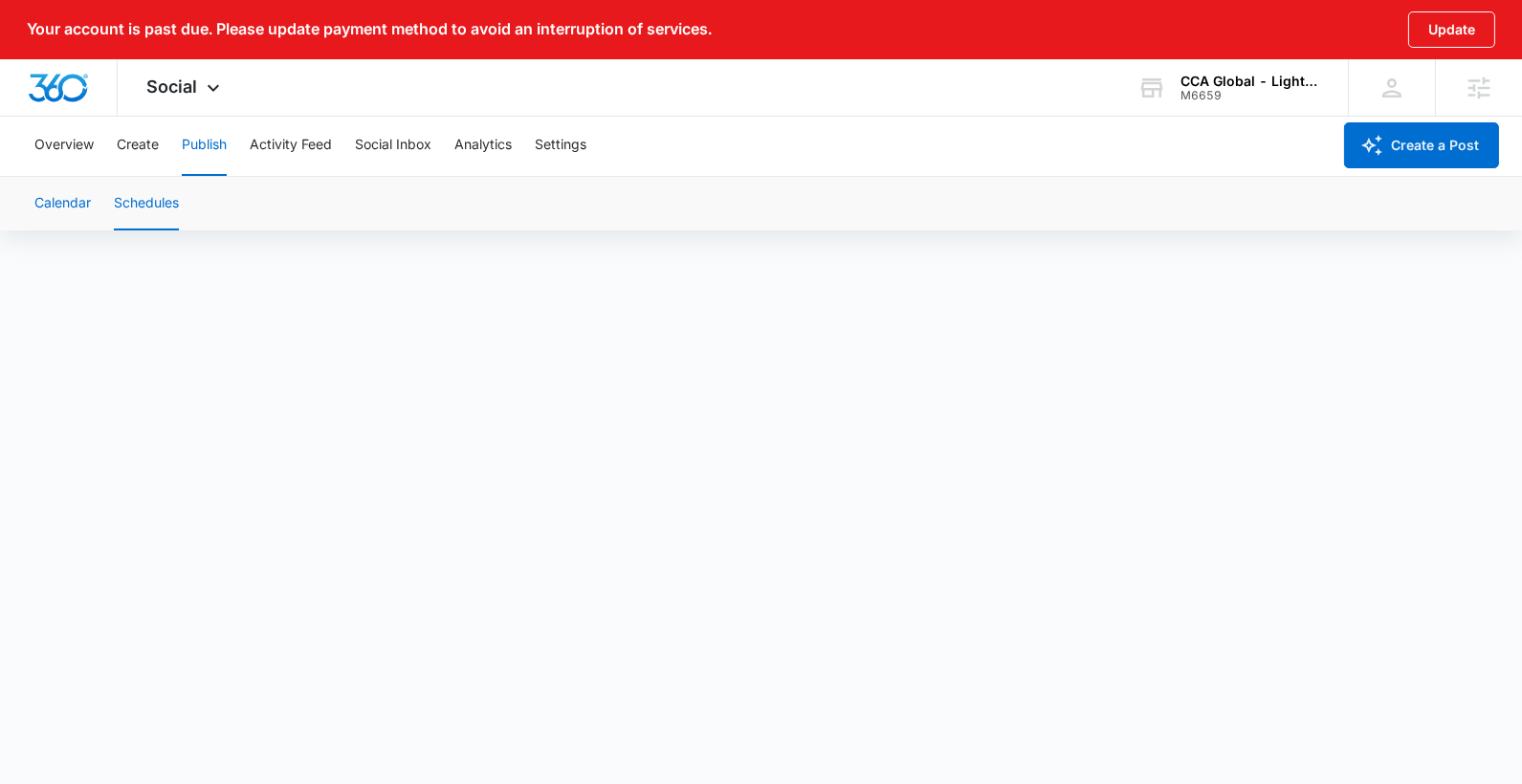 click on "Calendar" at bounding box center [62, 204] 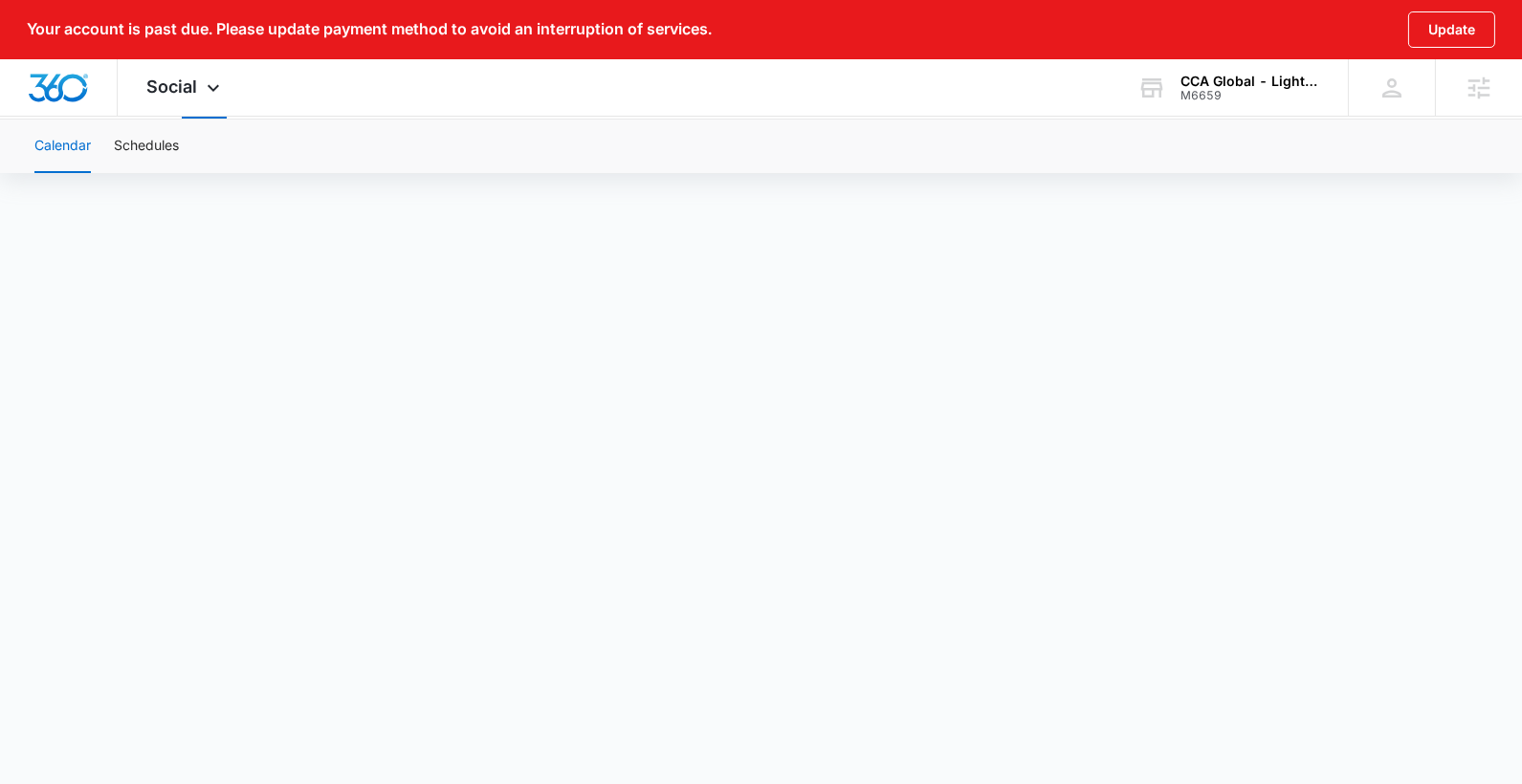 scroll, scrollTop: 63, scrollLeft: 0, axis: vertical 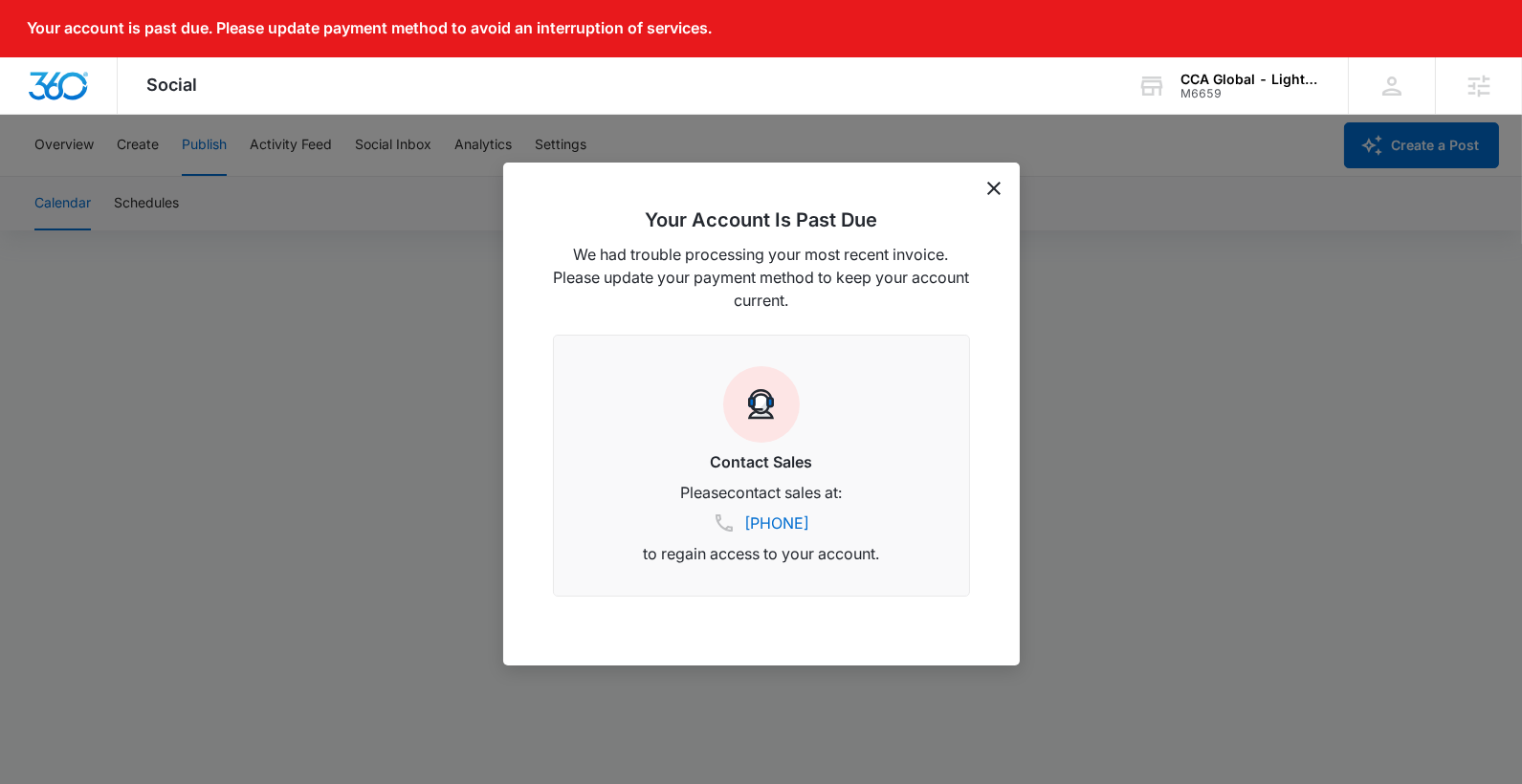 click on "Your Account Is Past Due We had trouble processing your most recent invoice. Please update your payment method to keep your account current. Contact Sales Please  contact sales at: [PHONE] to regain access to your account." at bounding box center [761, 414] 